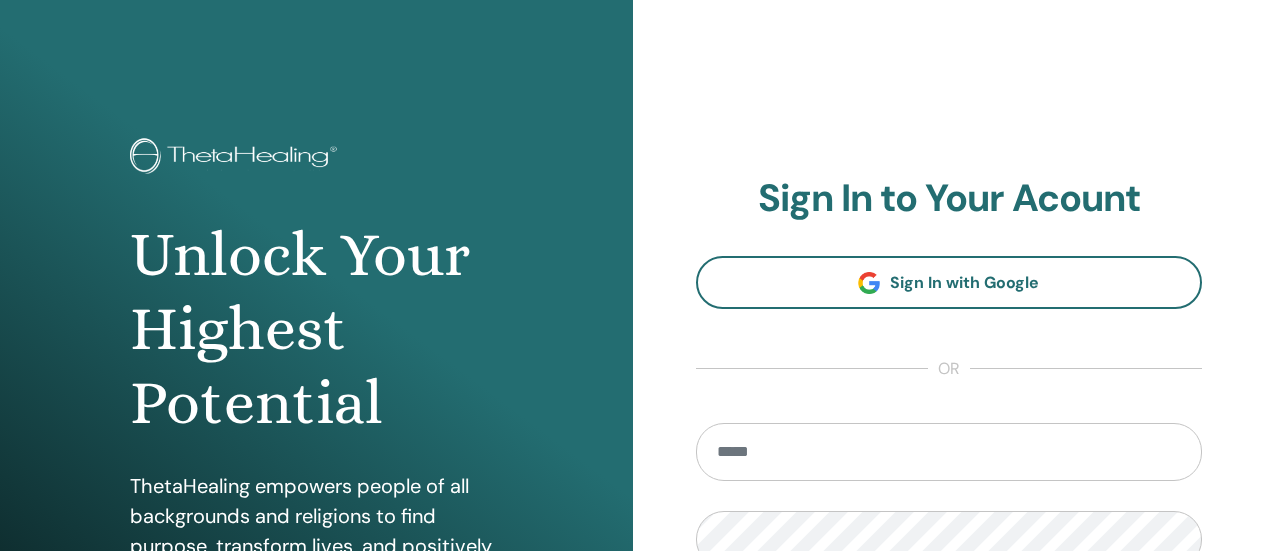 scroll, scrollTop: 0, scrollLeft: 0, axis: both 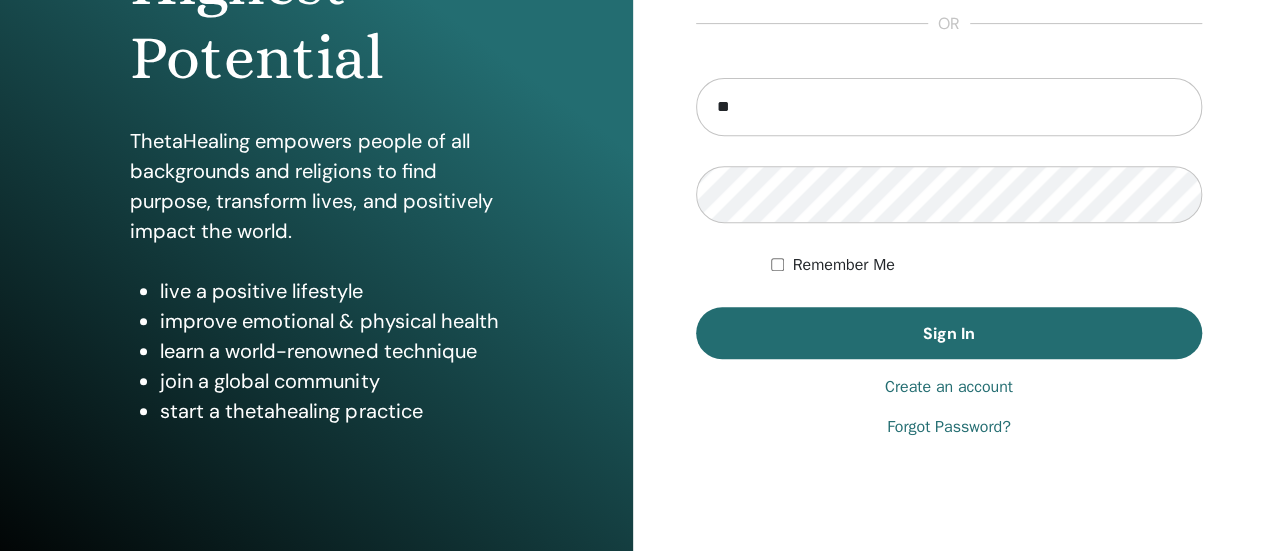 type on "*" 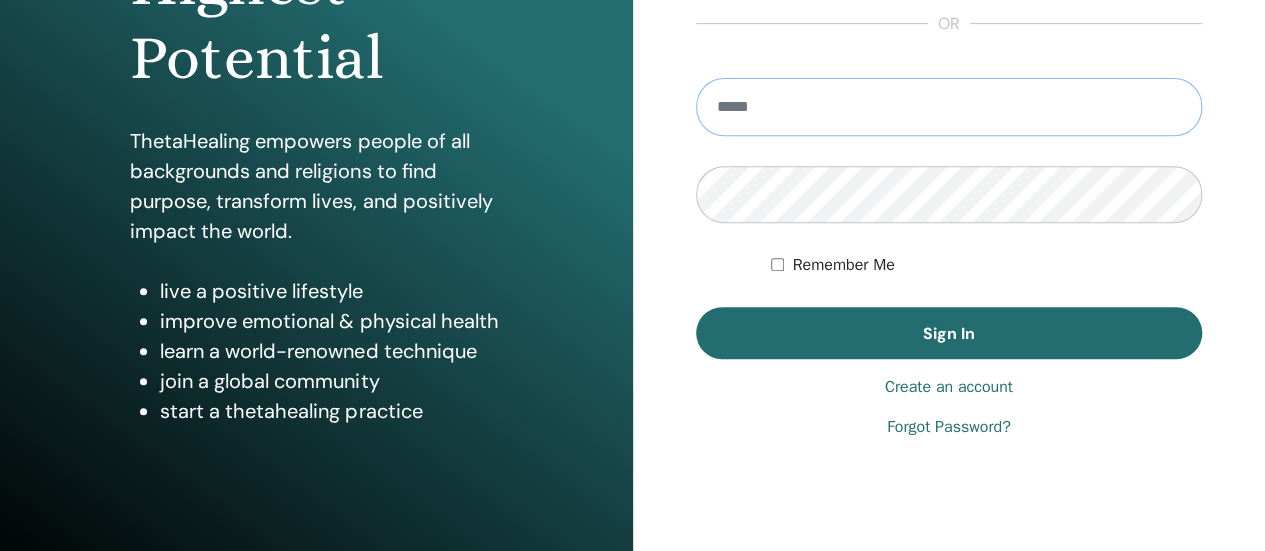 click at bounding box center [949, 107] 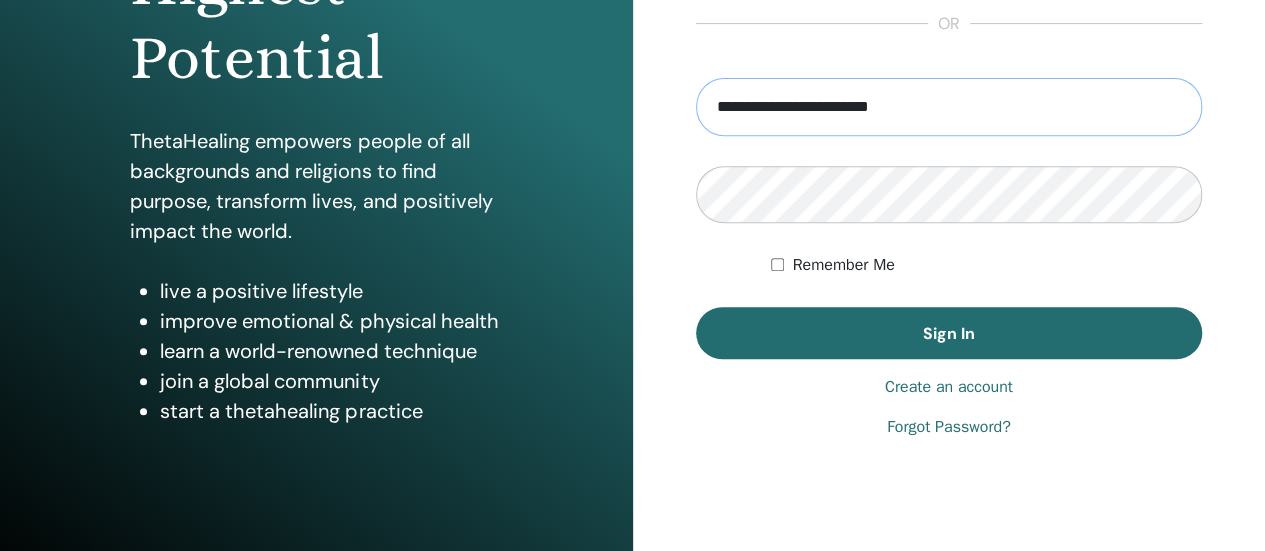 type on "**********" 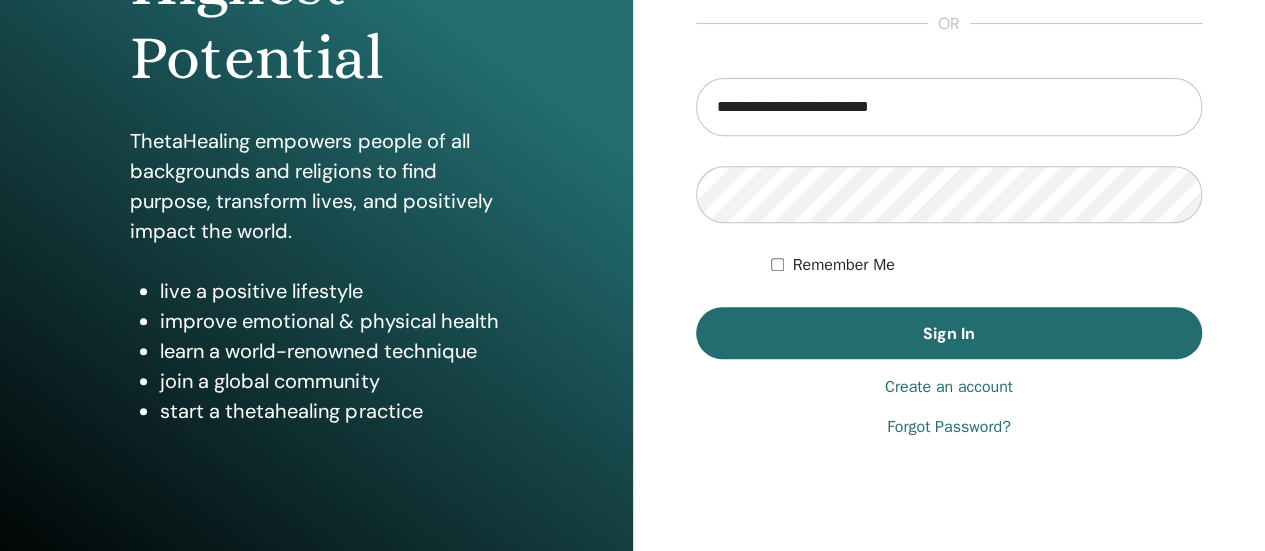 click on "Forgot Password?" at bounding box center (949, 427) 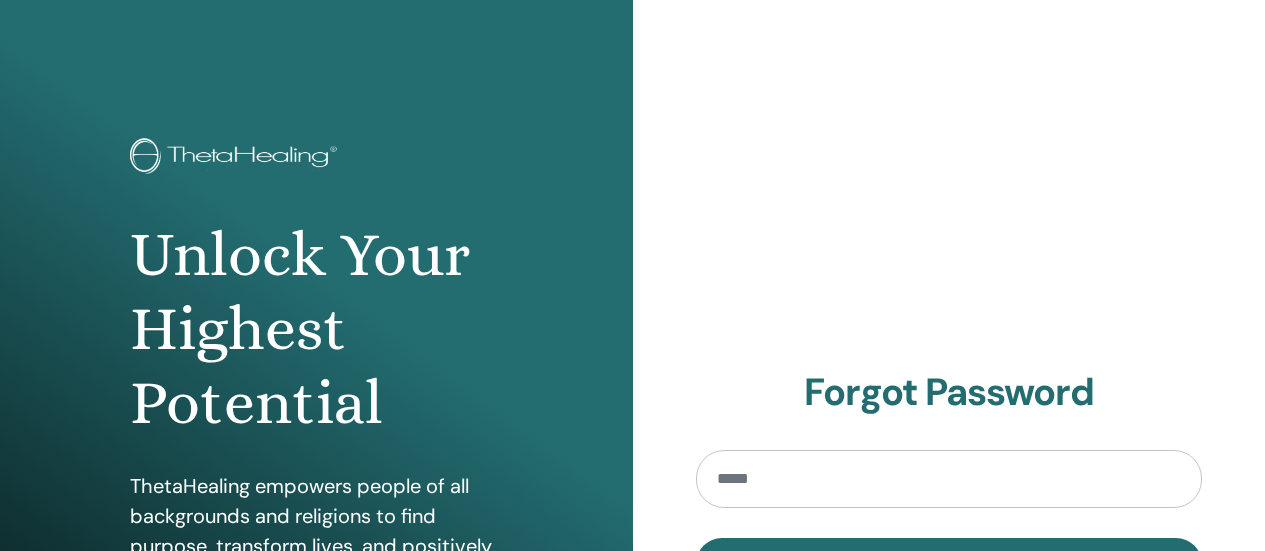 scroll, scrollTop: 0, scrollLeft: 0, axis: both 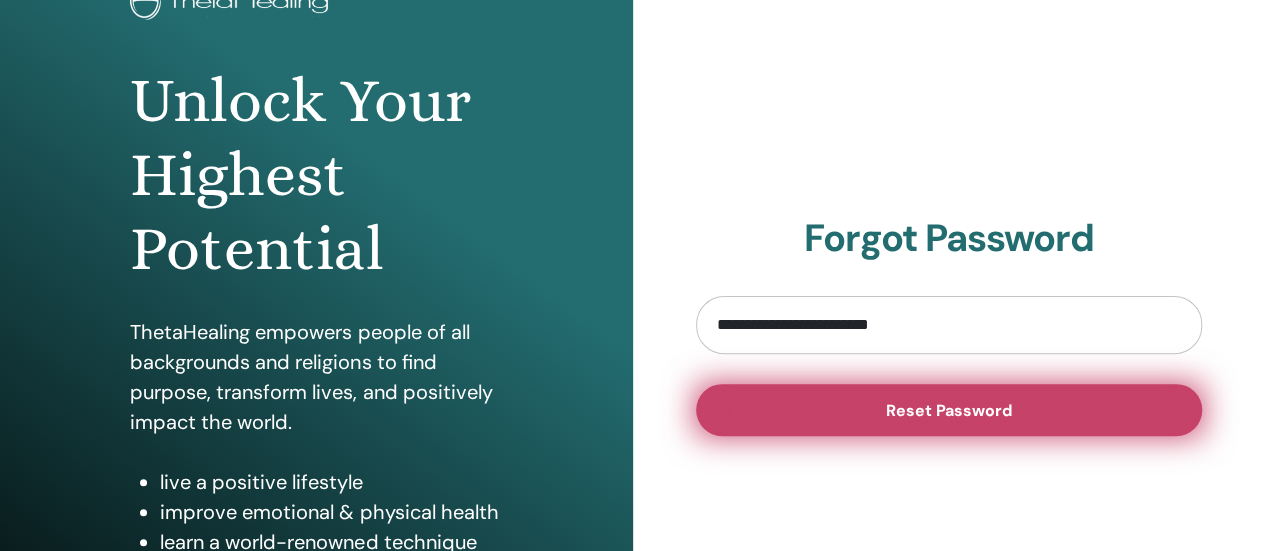 type on "**********" 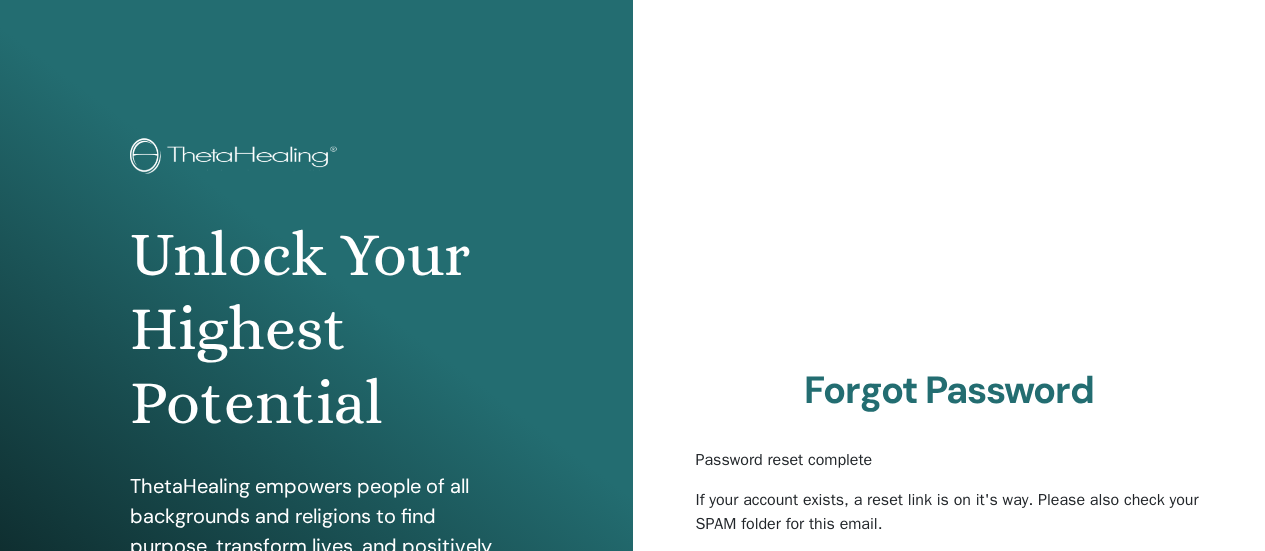 scroll, scrollTop: 0, scrollLeft: 0, axis: both 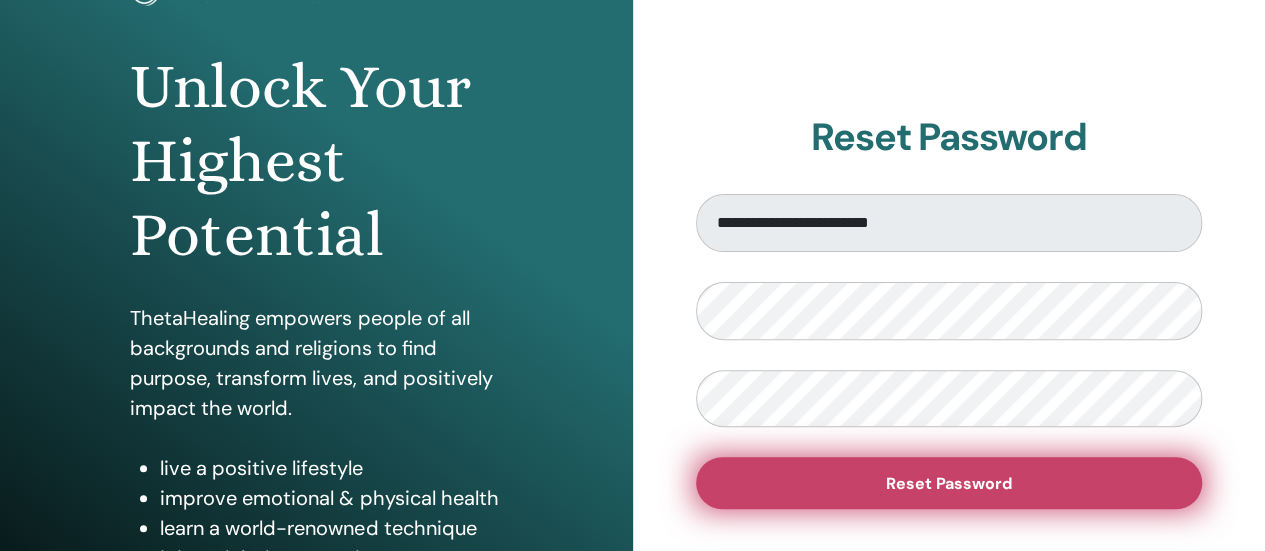 click on "Reset Password" at bounding box center [949, 483] 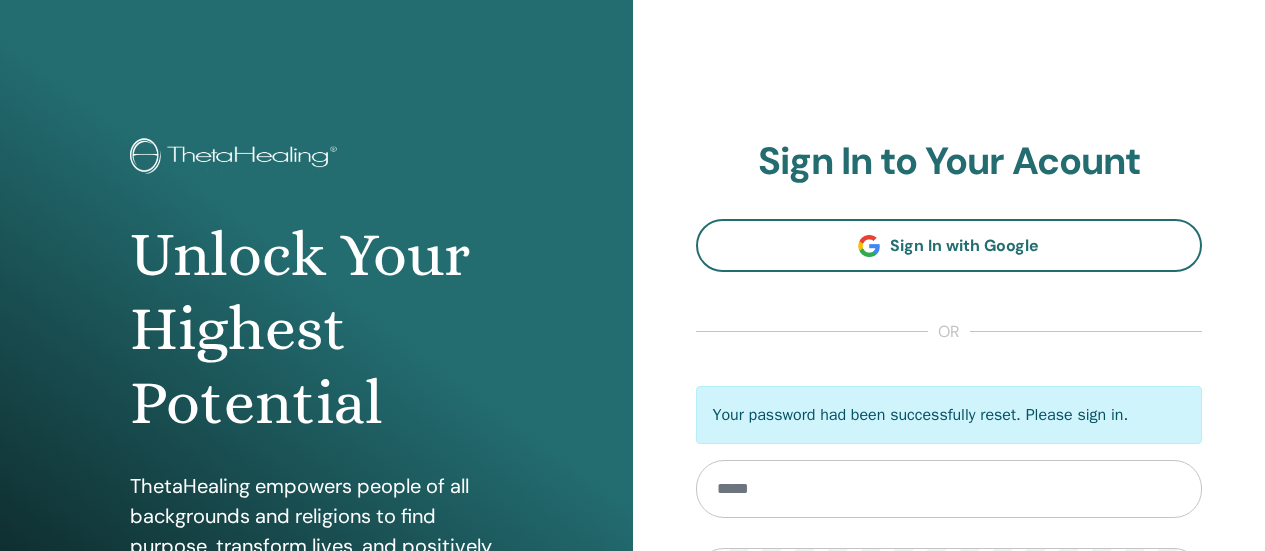 scroll, scrollTop: 5, scrollLeft: 0, axis: vertical 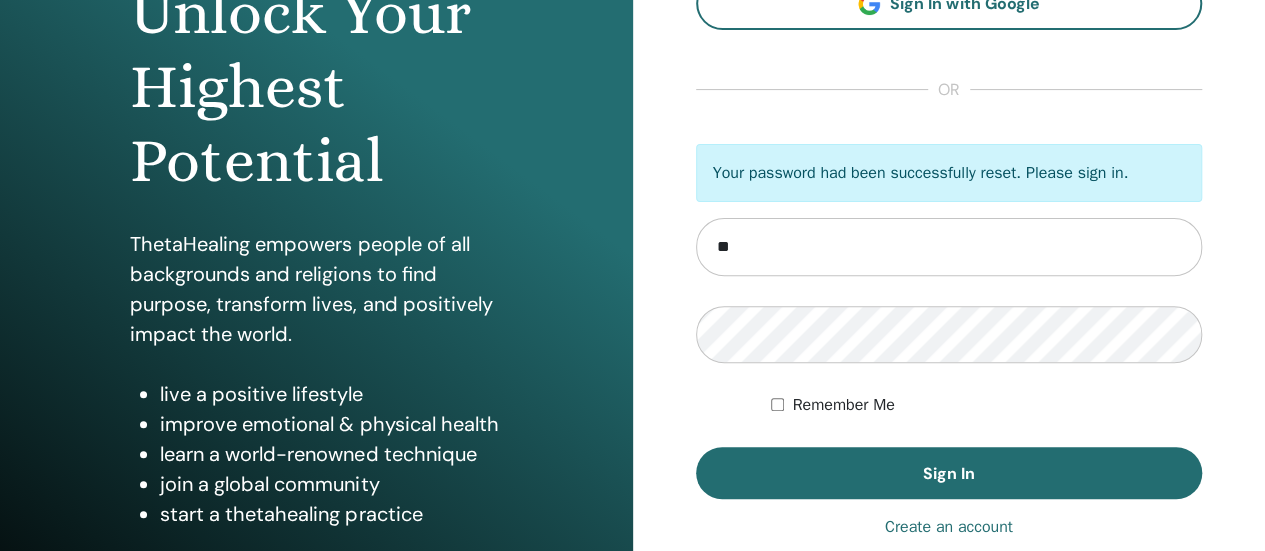 type on "*" 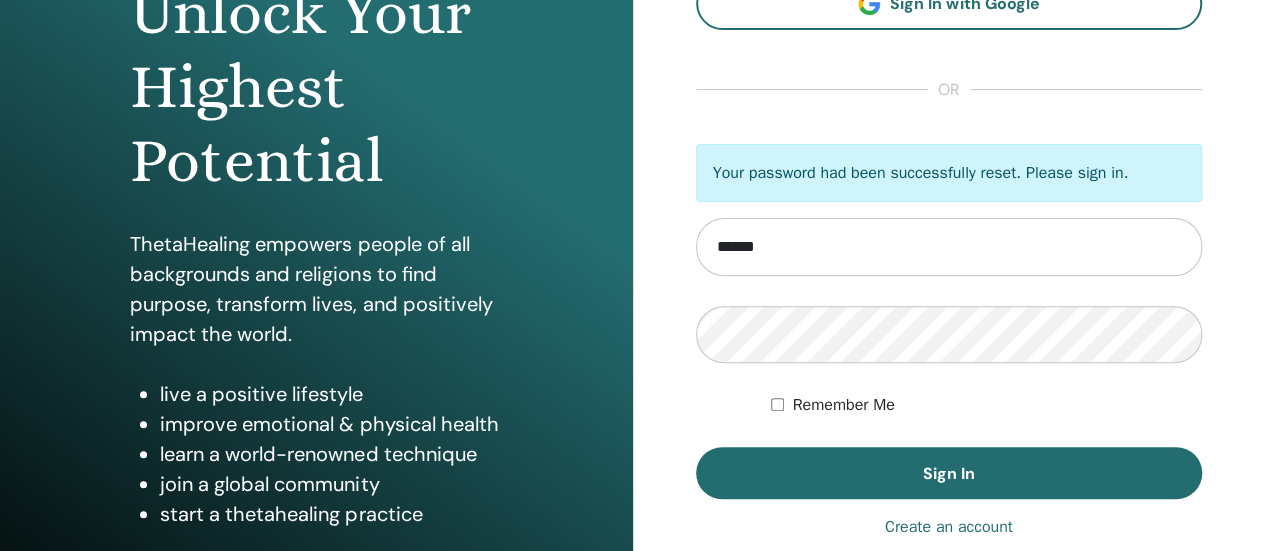 type on "**********" 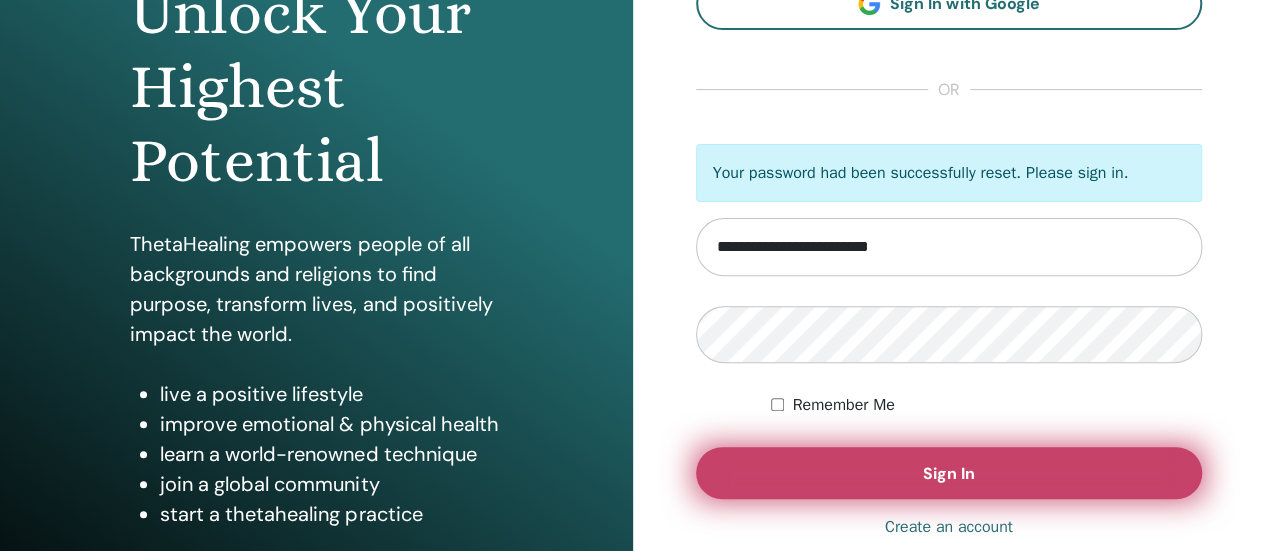 click on "Sign In" at bounding box center [949, 473] 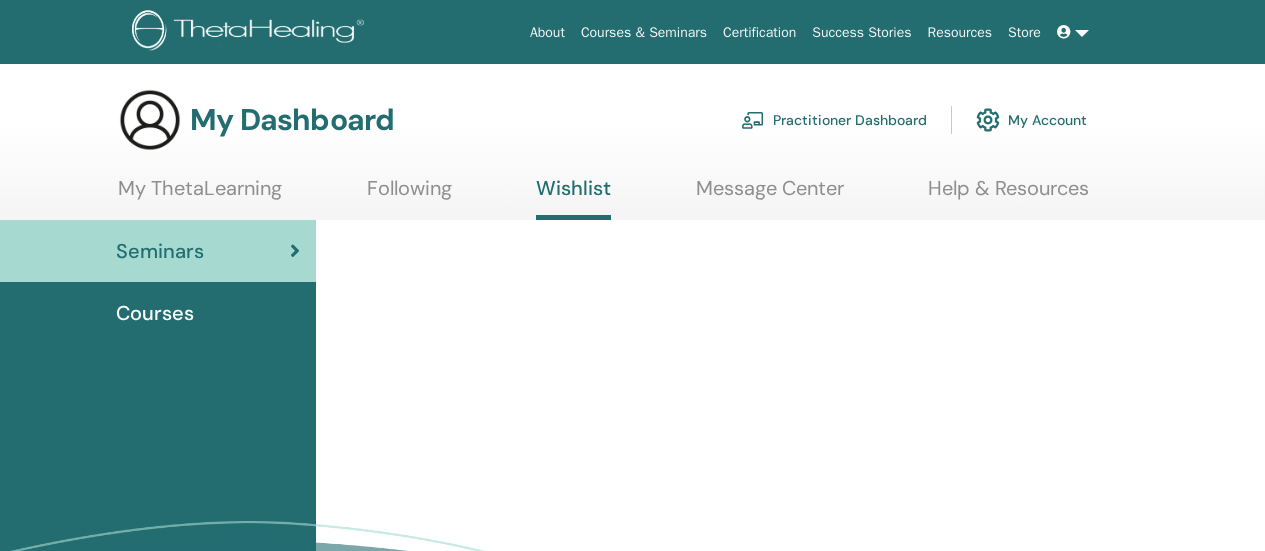scroll, scrollTop: 0, scrollLeft: 0, axis: both 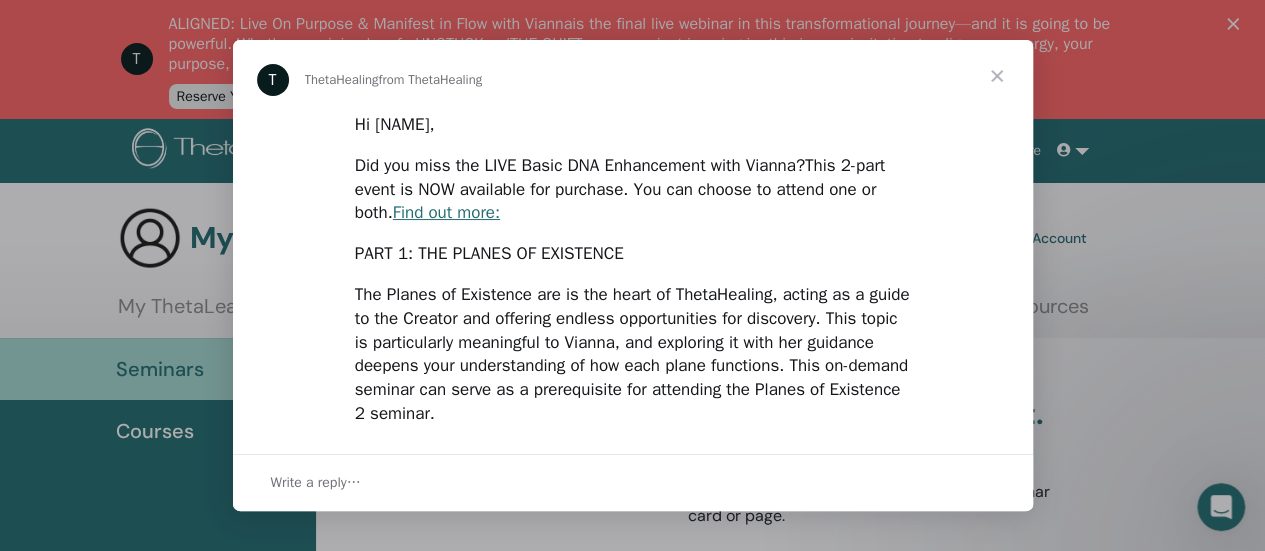 click at bounding box center [997, 76] 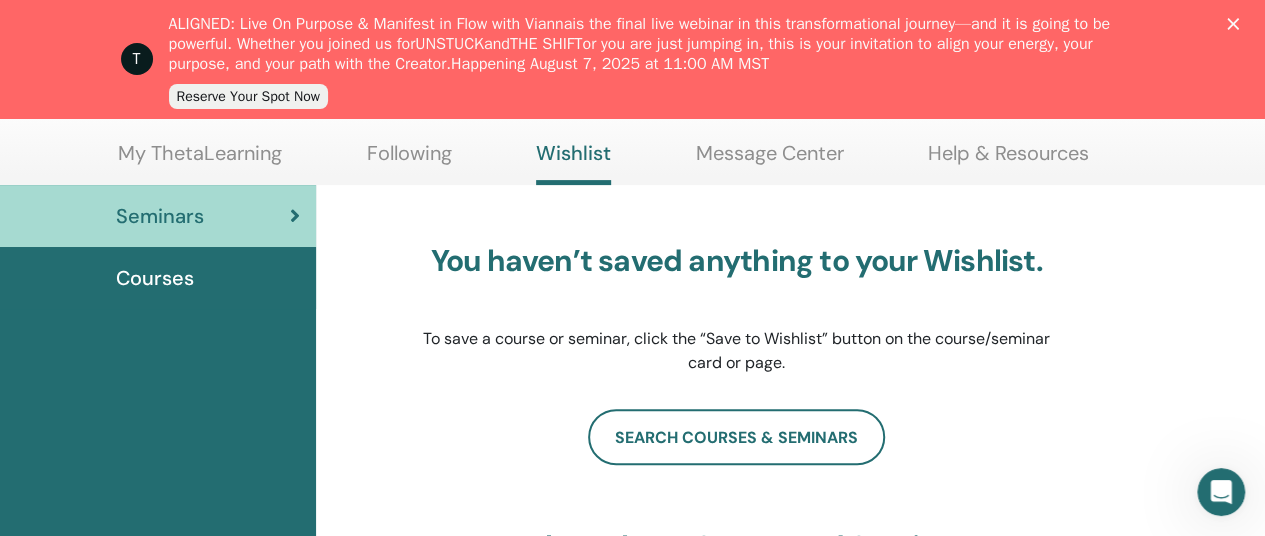 scroll, scrollTop: 189, scrollLeft: 0, axis: vertical 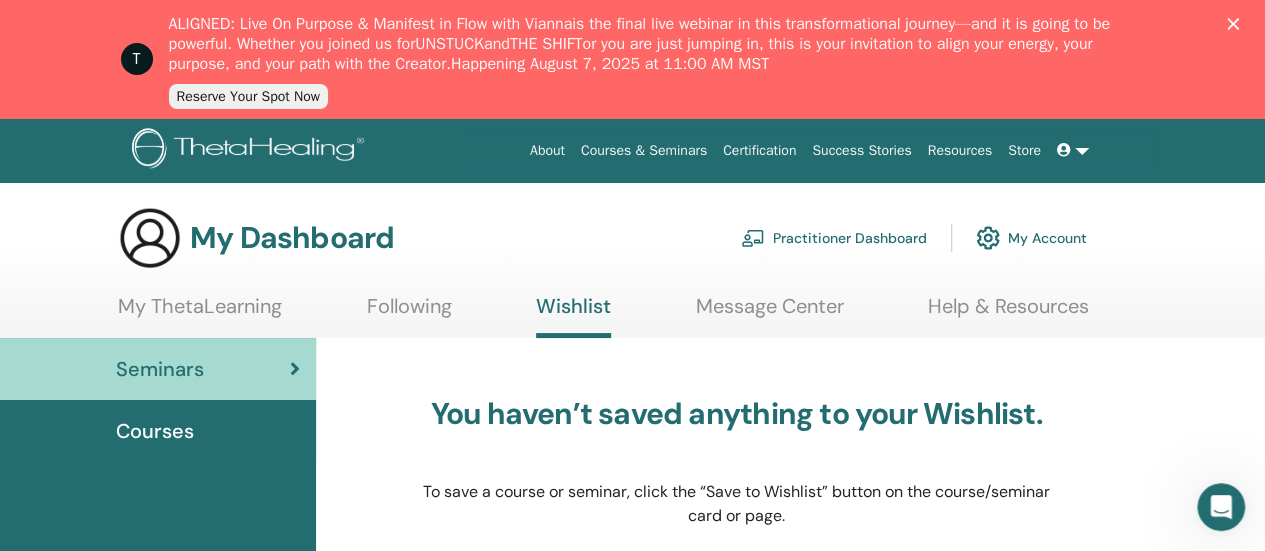 click at bounding box center (1073, 150) 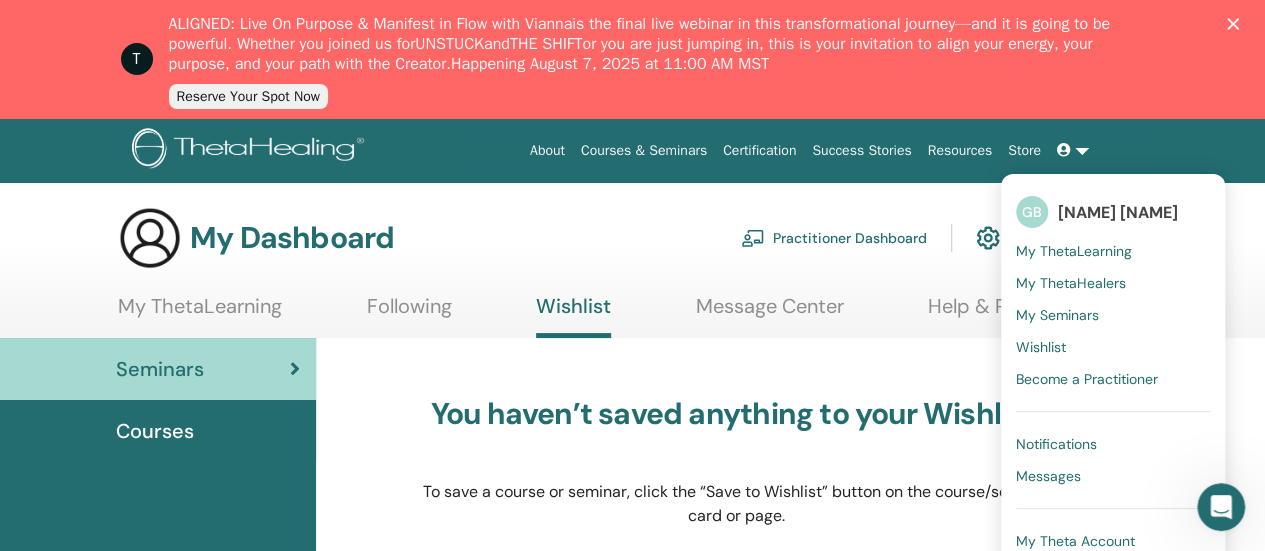 click on "My Seminars" at bounding box center (1057, 315) 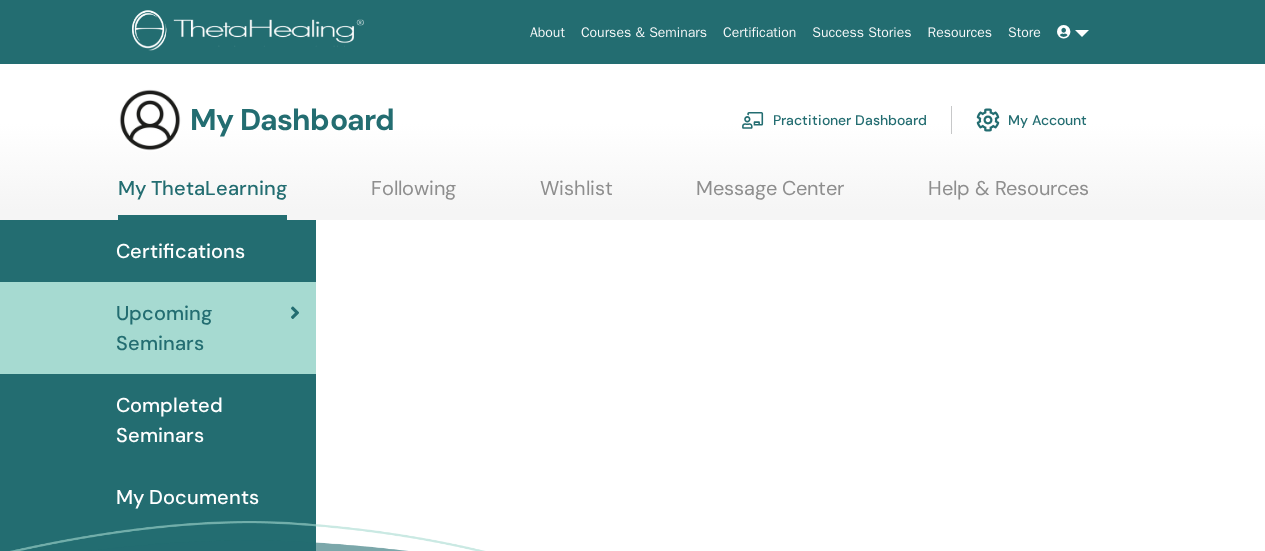 scroll, scrollTop: 0, scrollLeft: 0, axis: both 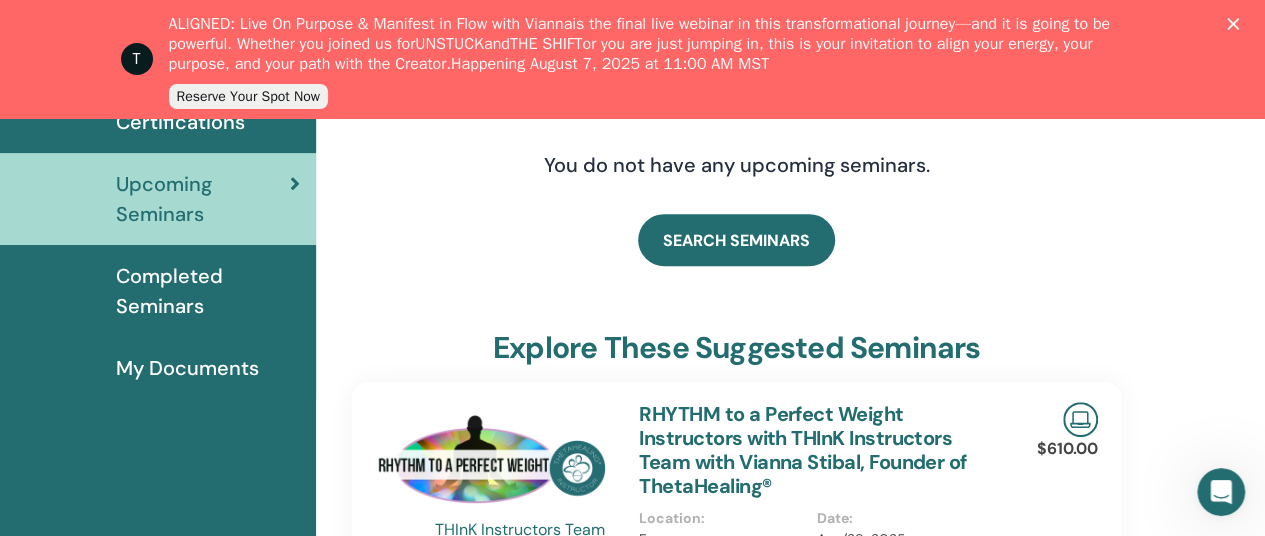 click on "Certifications" at bounding box center (180, 122) 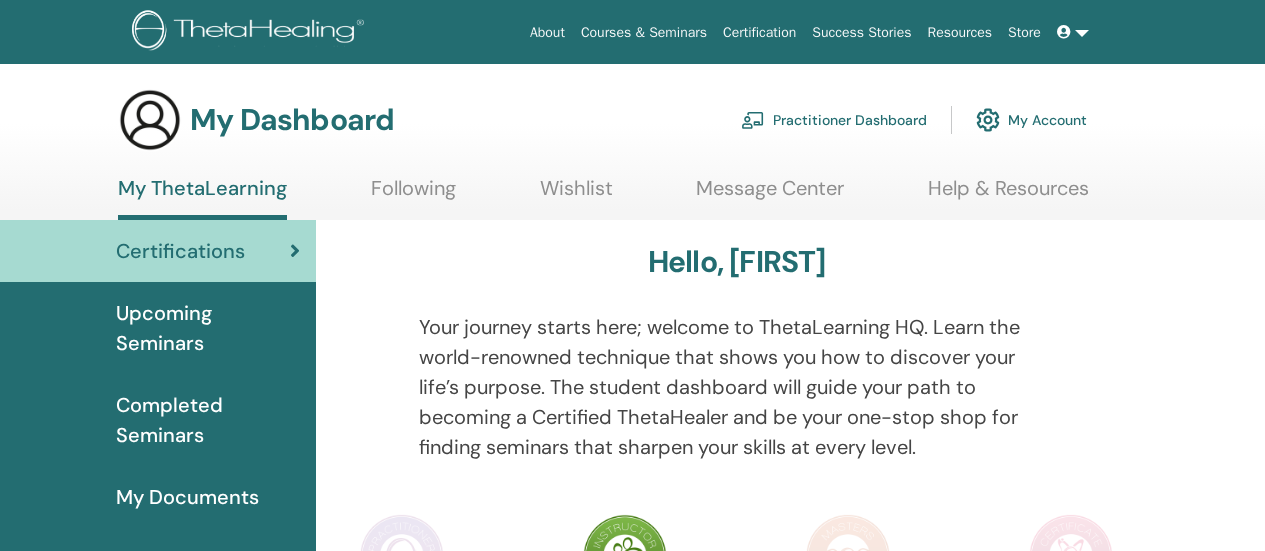 scroll, scrollTop: 0, scrollLeft: 0, axis: both 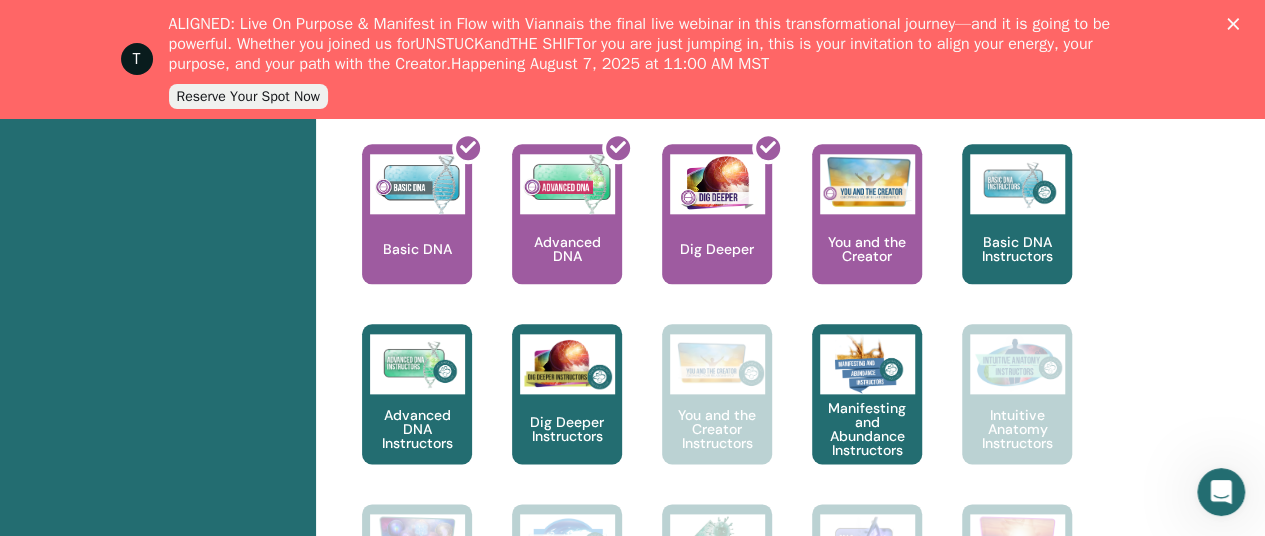 click 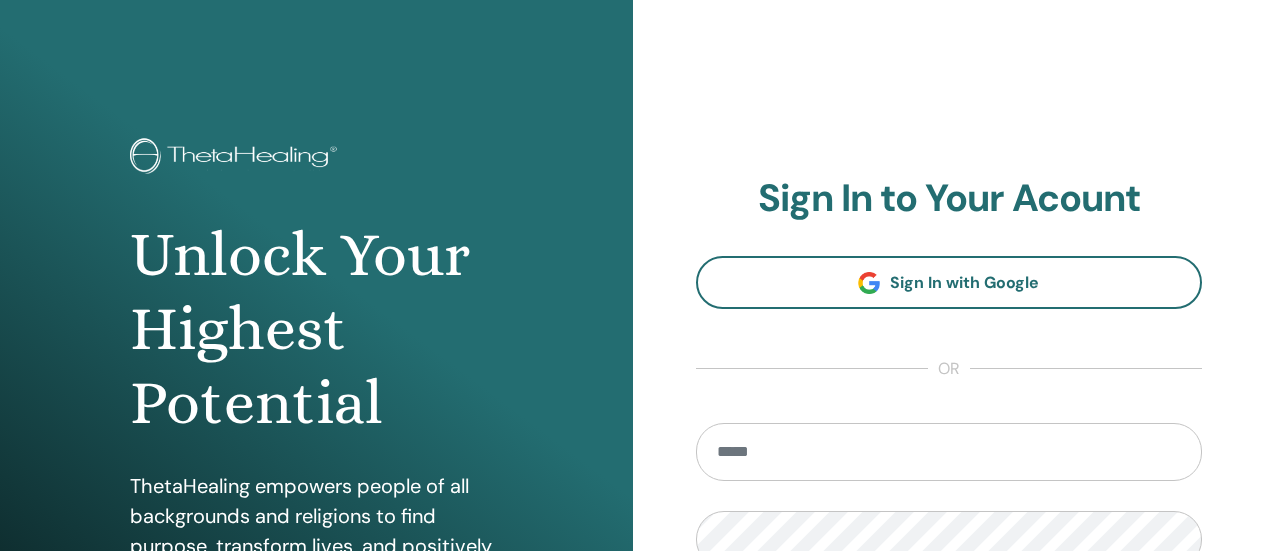 scroll, scrollTop: 0, scrollLeft: 0, axis: both 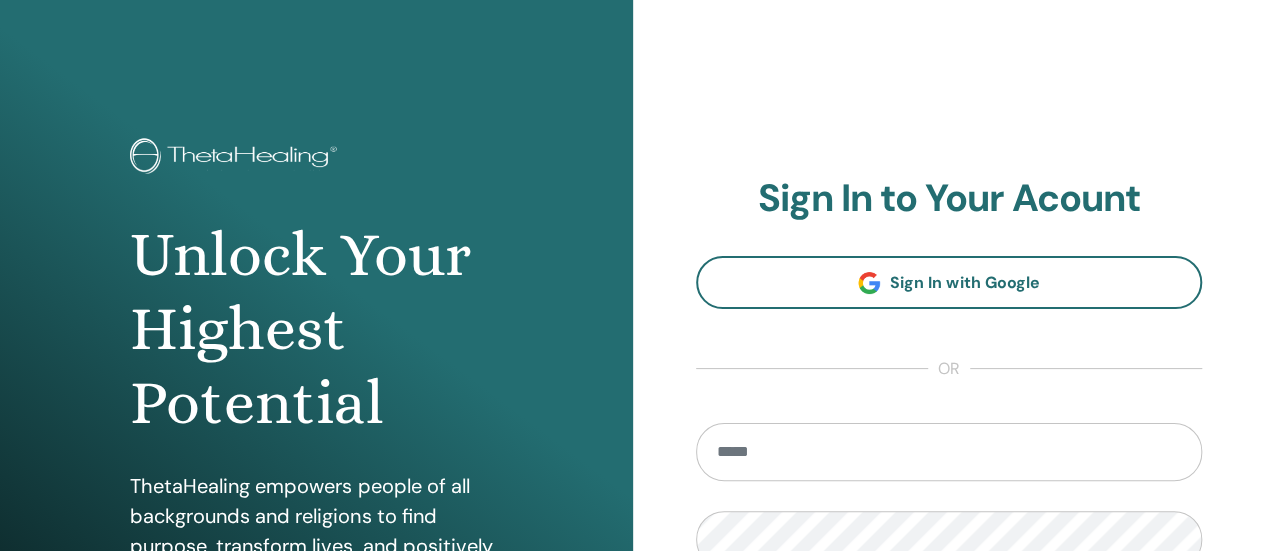 type on "**********" 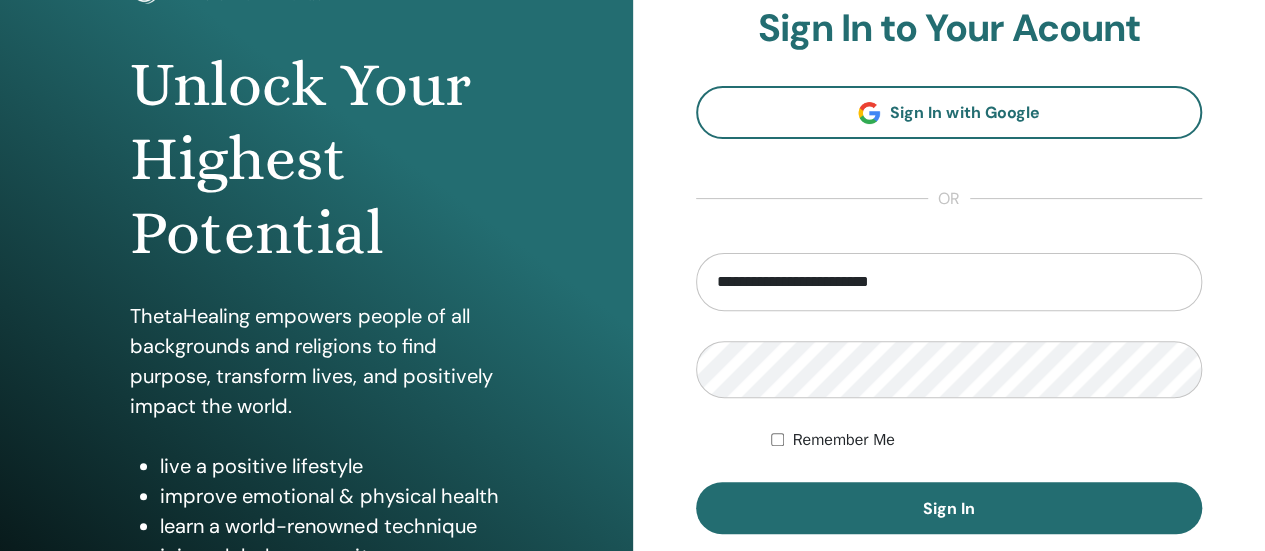 scroll, scrollTop: 209, scrollLeft: 0, axis: vertical 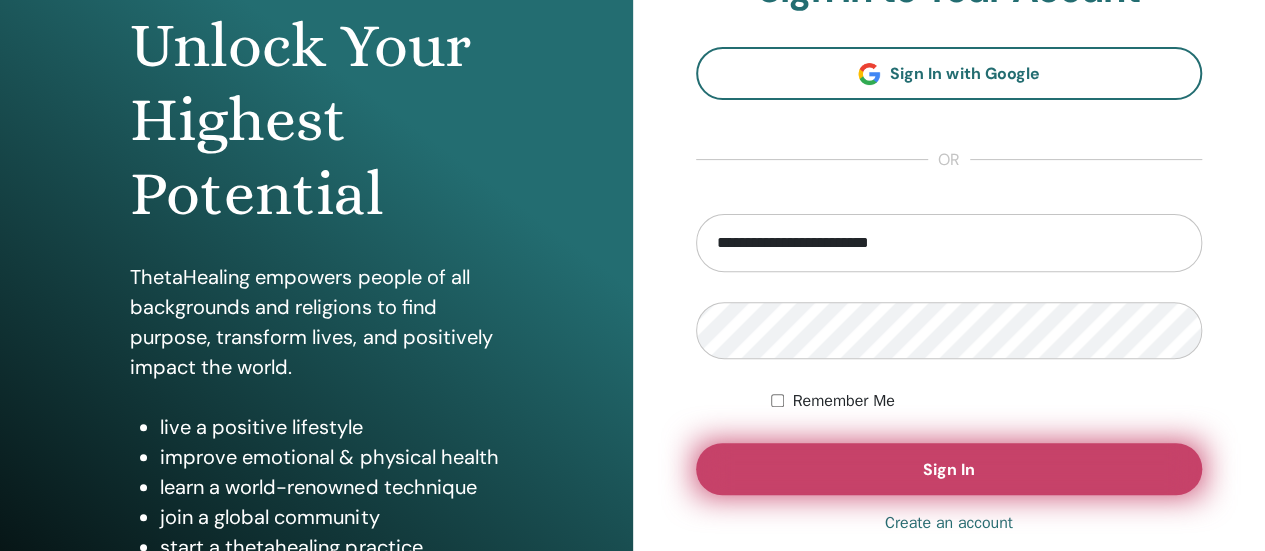 click on "Sign In" at bounding box center (949, 469) 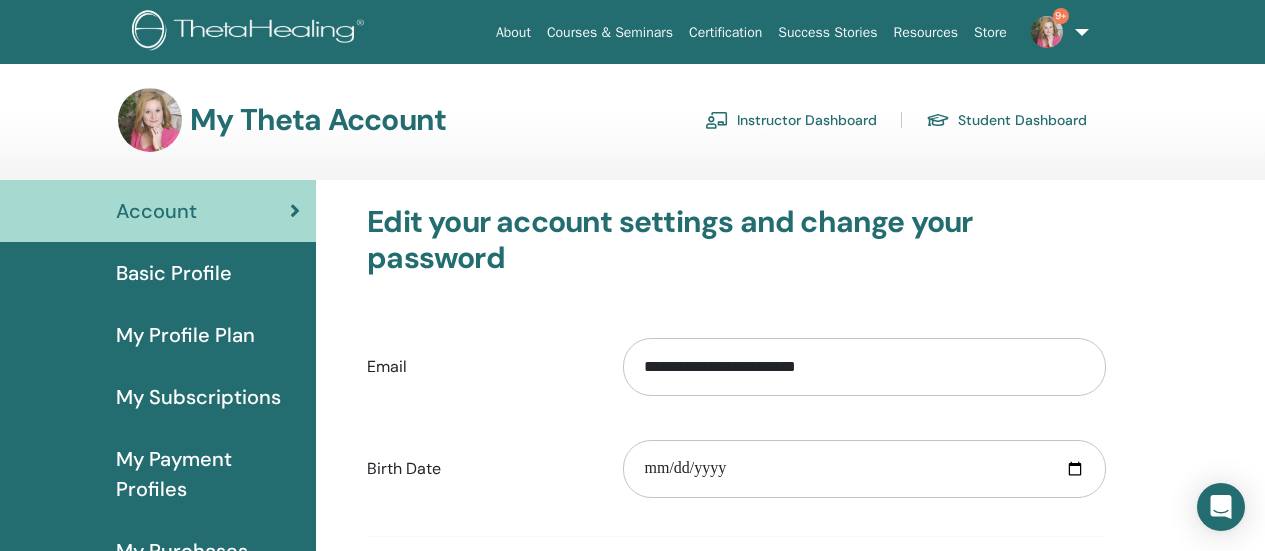scroll, scrollTop: 0, scrollLeft: 0, axis: both 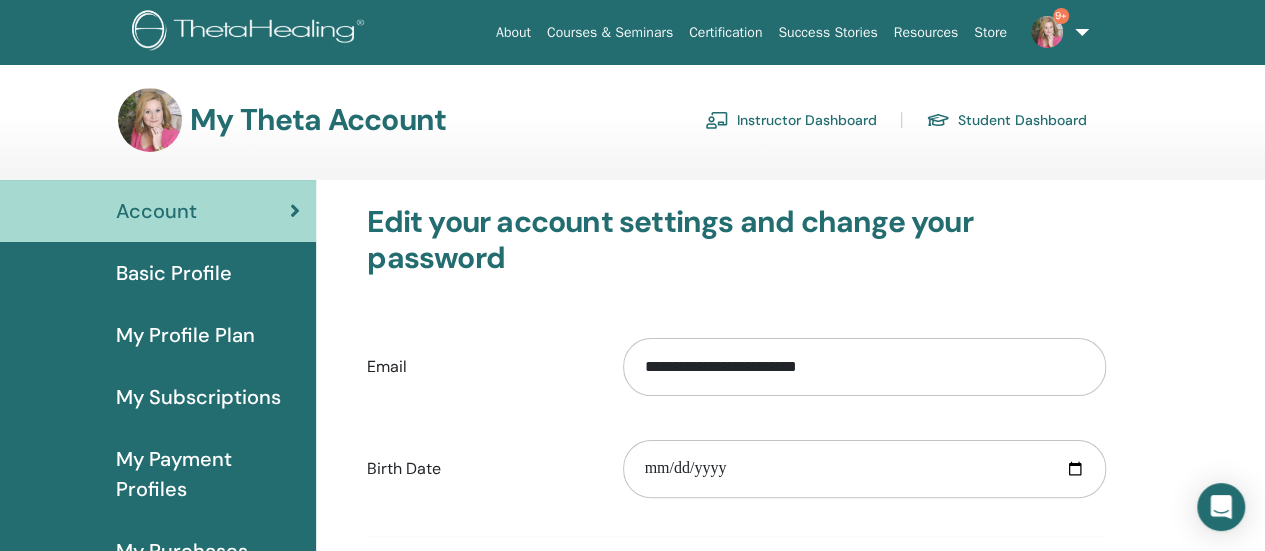 click on "Instructor Dashboard" at bounding box center [791, 120] 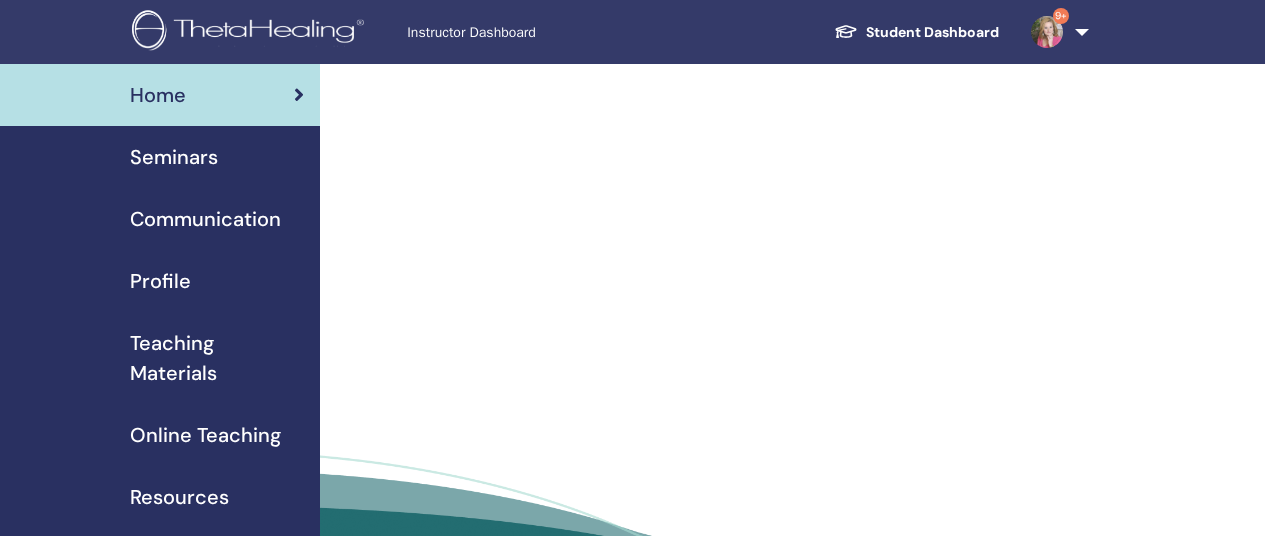 scroll, scrollTop: 0, scrollLeft: 0, axis: both 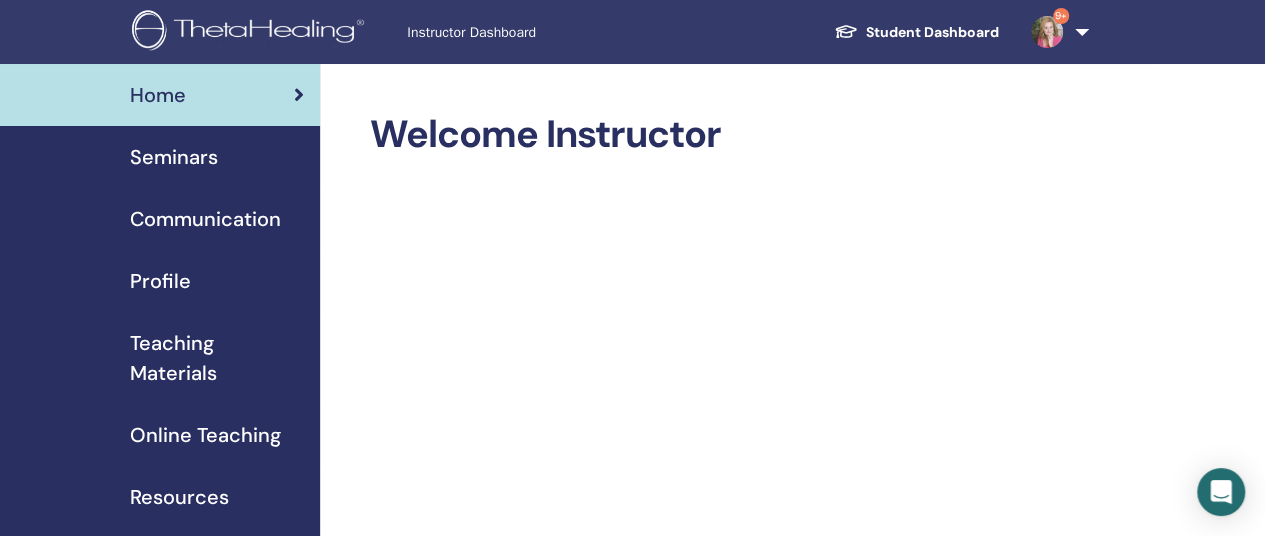 click on "Seminars" at bounding box center [174, 157] 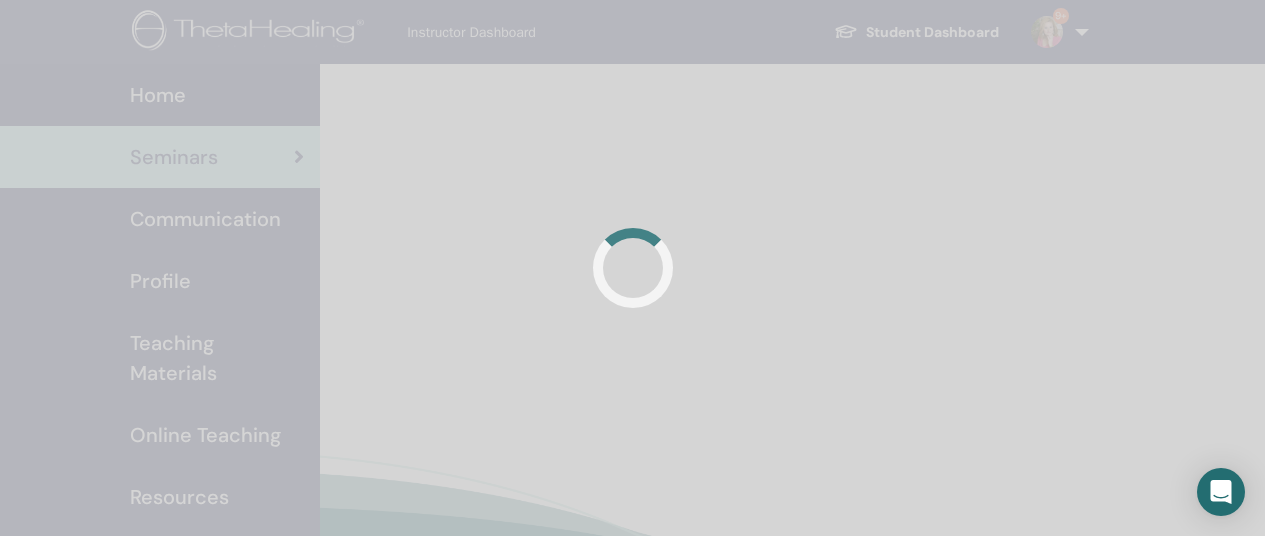 scroll, scrollTop: 0, scrollLeft: 0, axis: both 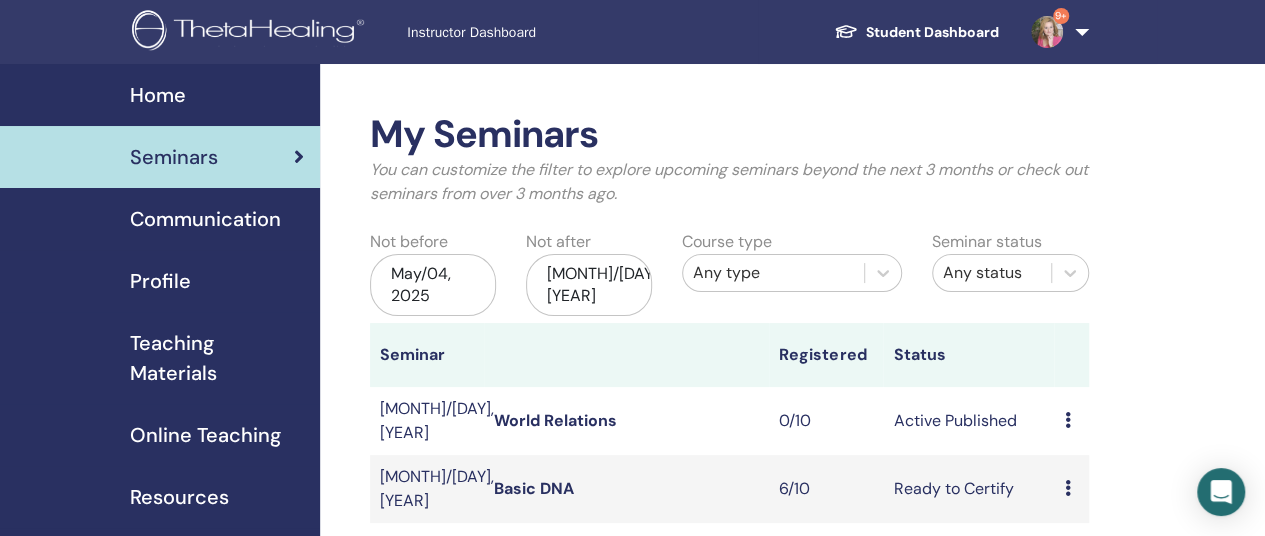click on "World Relations" at bounding box center [555, 420] 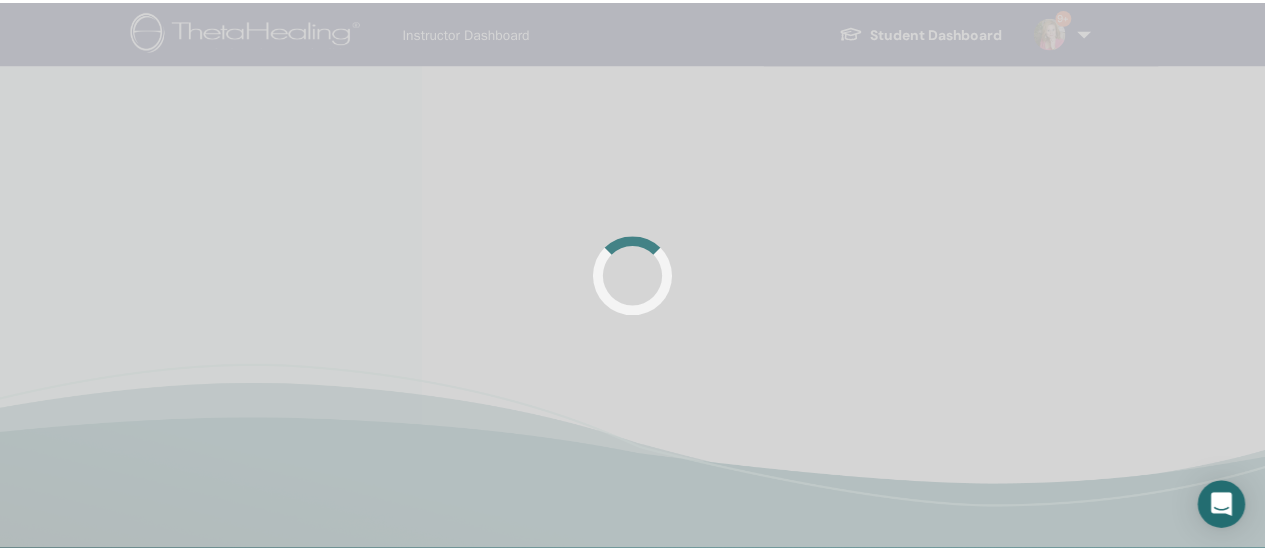 scroll, scrollTop: 0, scrollLeft: 0, axis: both 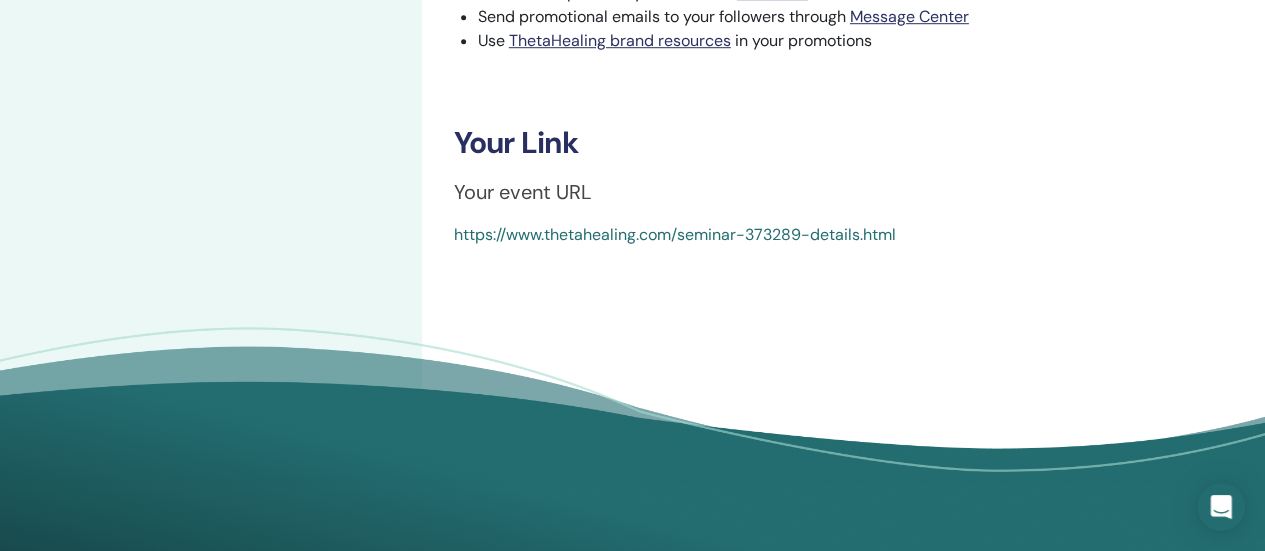 click on "https://www.thetahealing.com/seminar-373289-details.html" at bounding box center [675, 234] 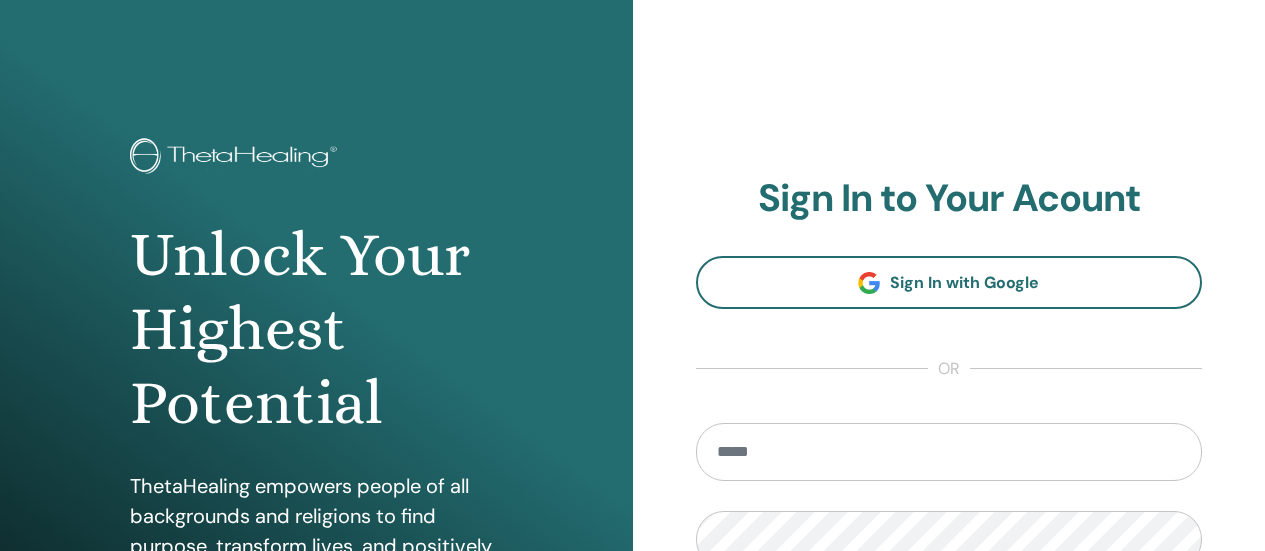 scroll, scrollTop: 0, scrollLeft: 0, axis: both 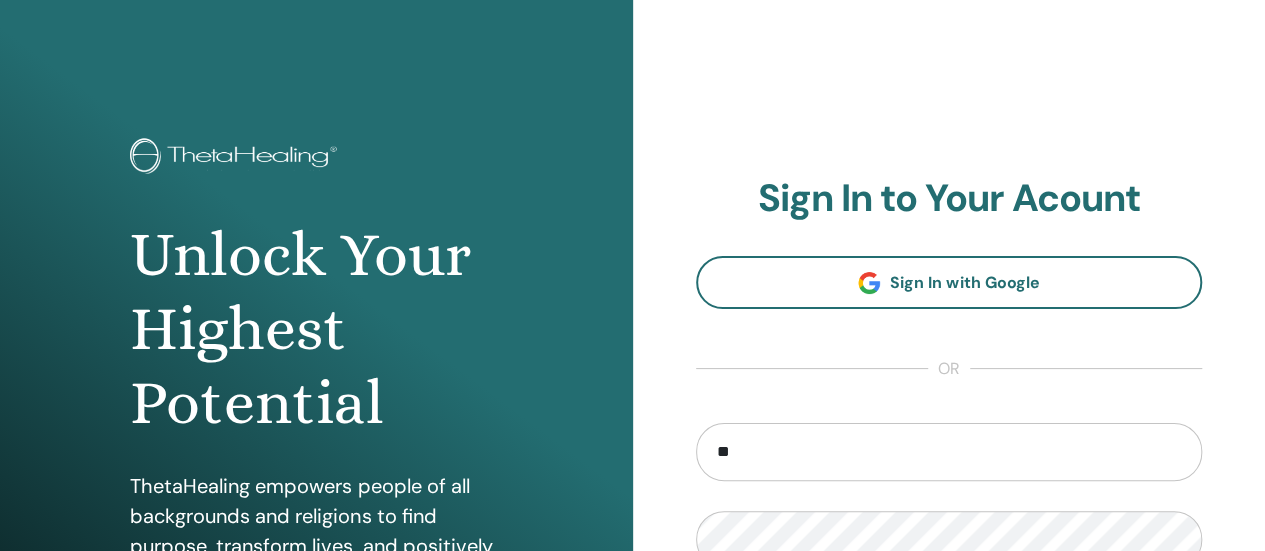 type on "*" 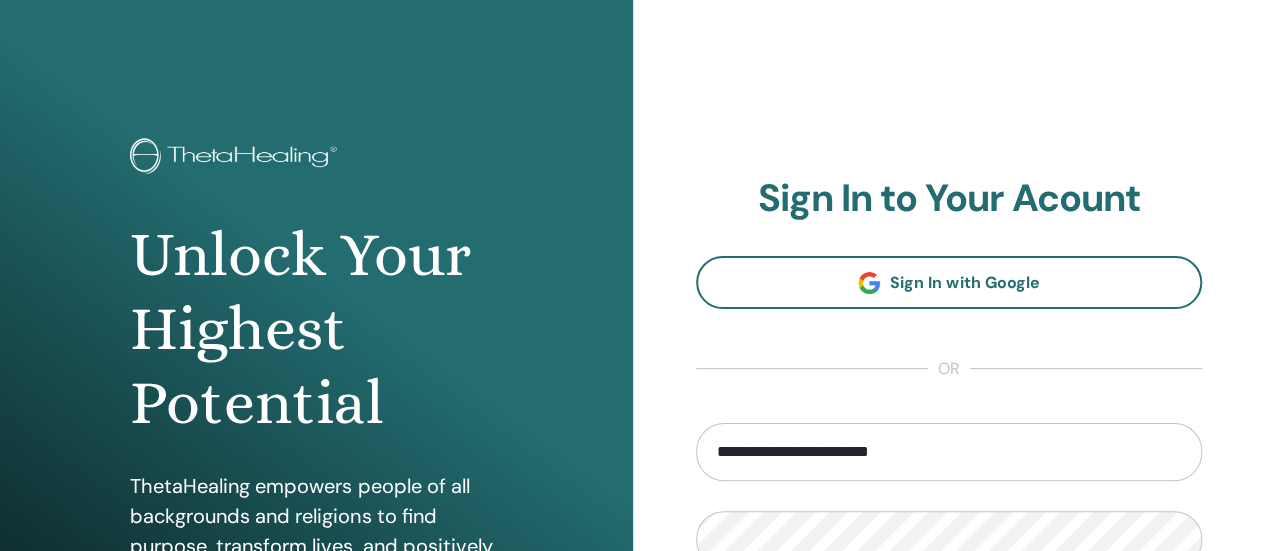 type on "**********" 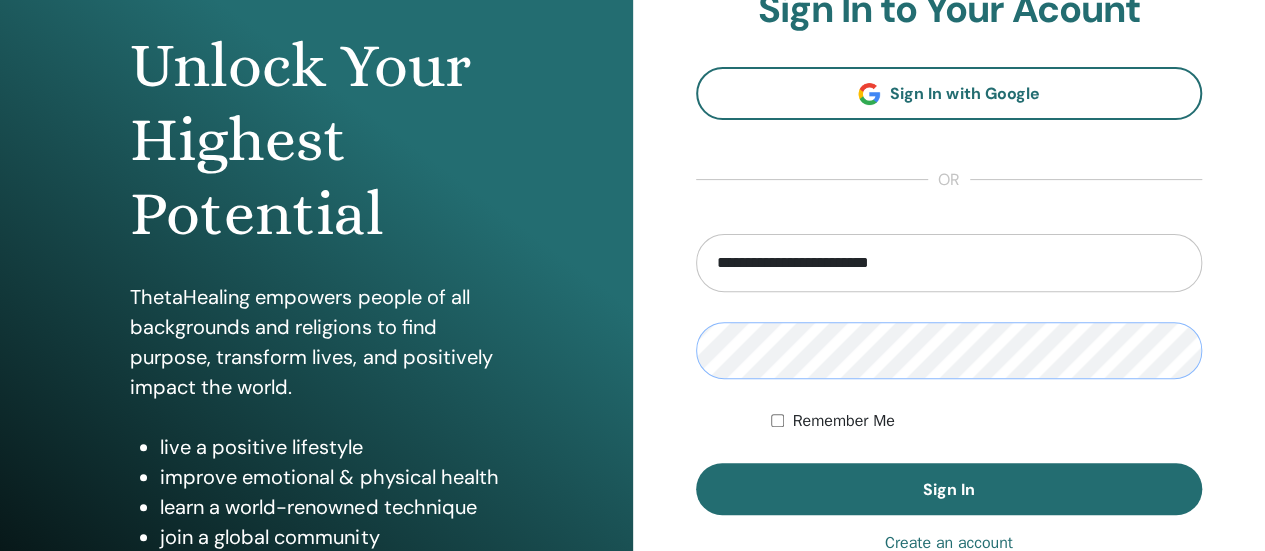 scroll, scrollTop: 190, scrollLeft: 0, axis: vertical 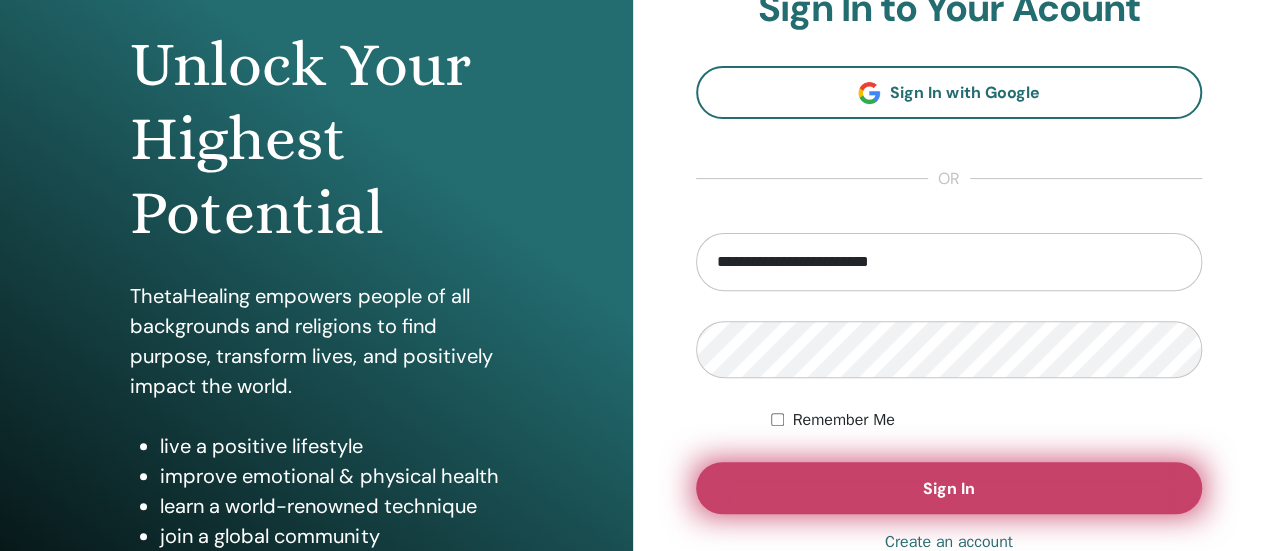 click on "Sign In" at bounding box center [949, 488] 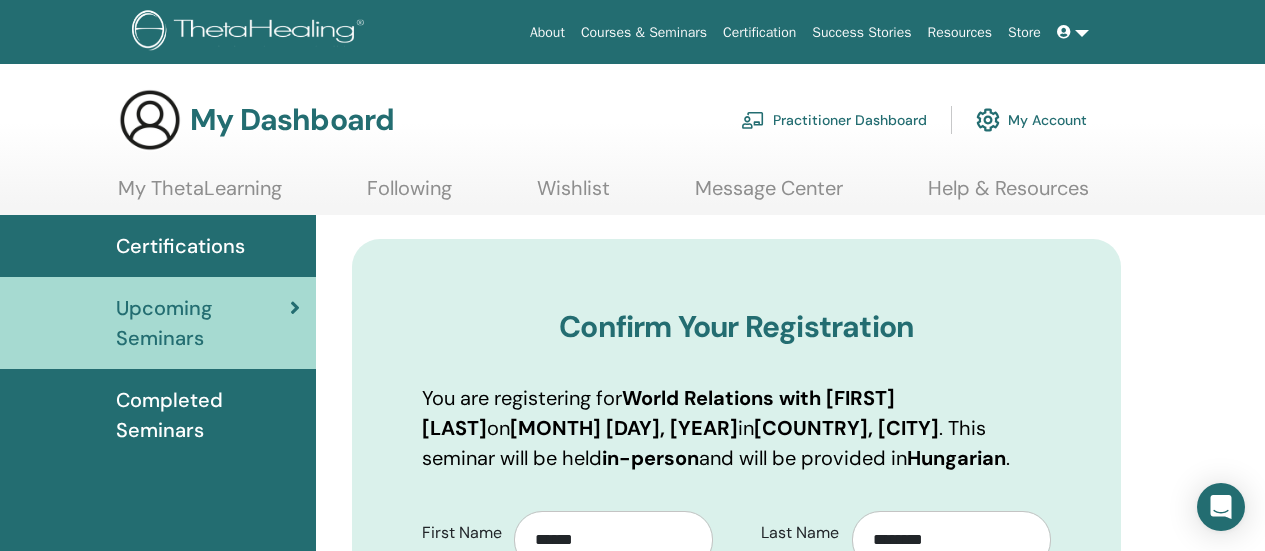 scroll, scrollTop: 0, scrollLeft: 0, axis: both 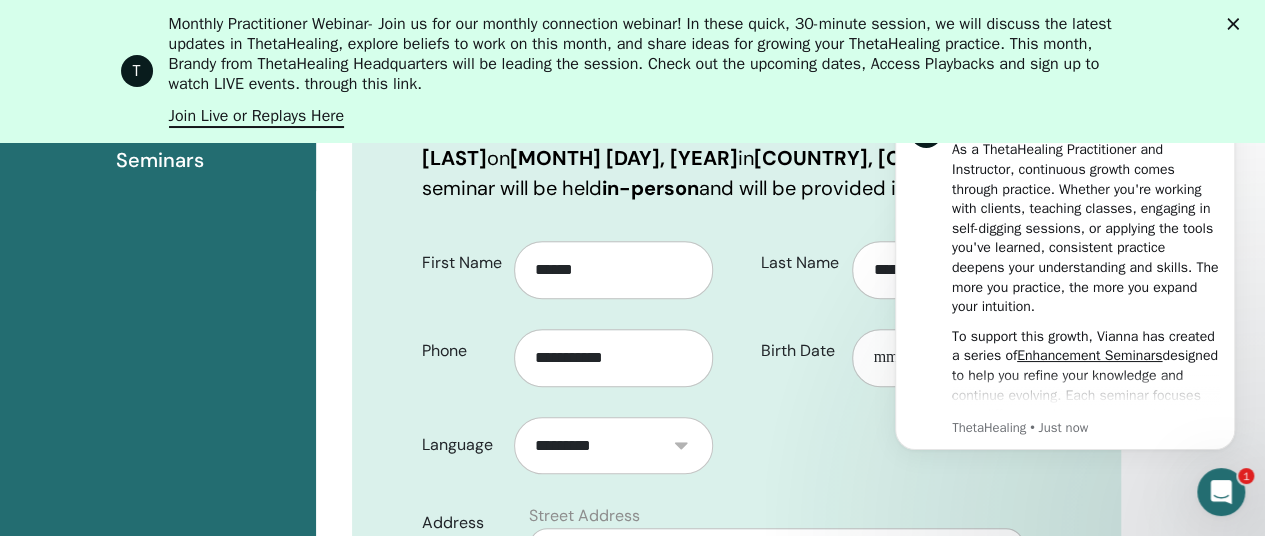 click 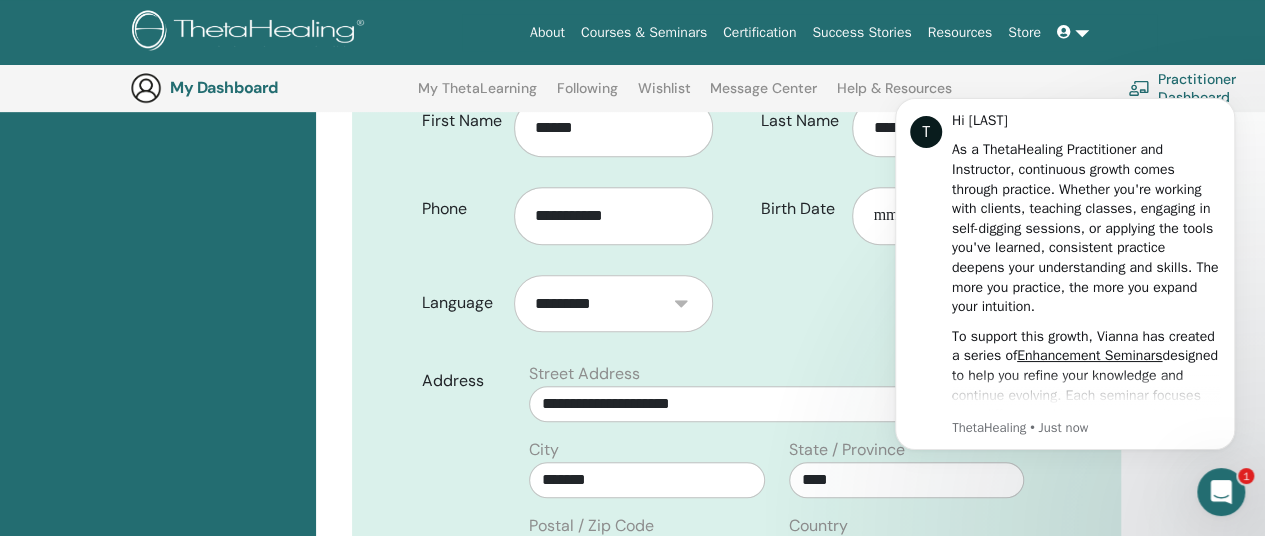 click on "**********" at bounding box center [736, 518] 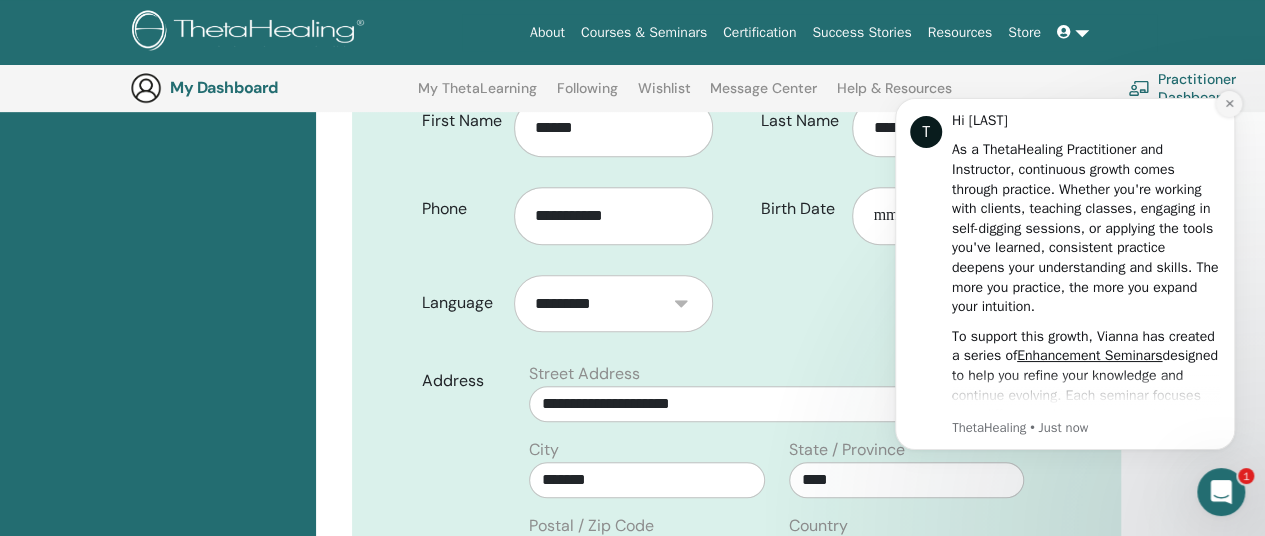 click 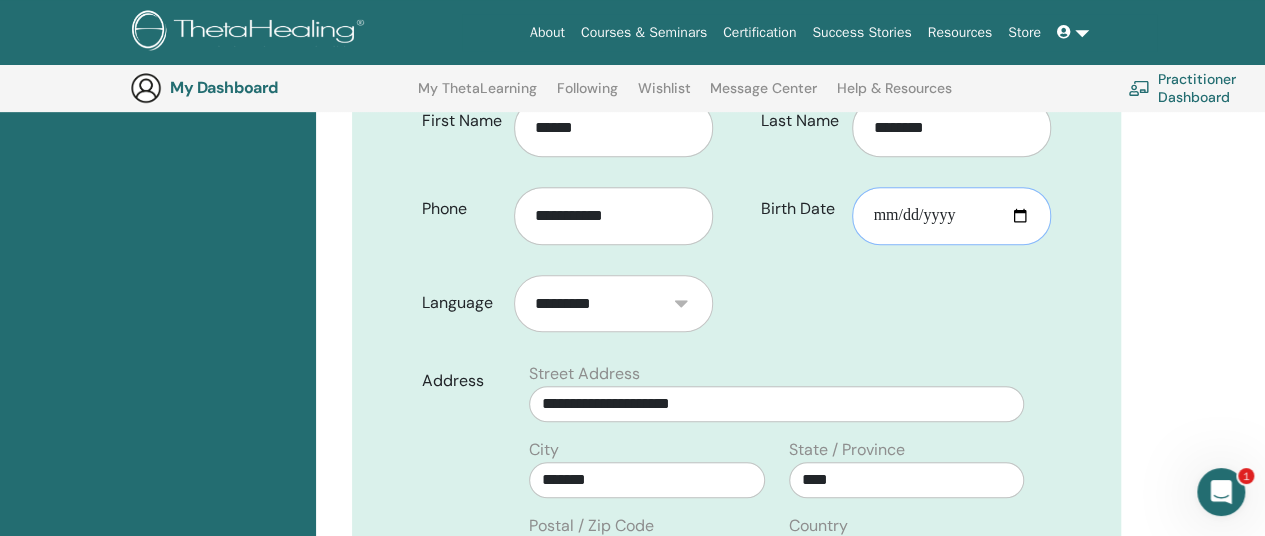 click on "Birth Date" at bounding box center (951, 216) 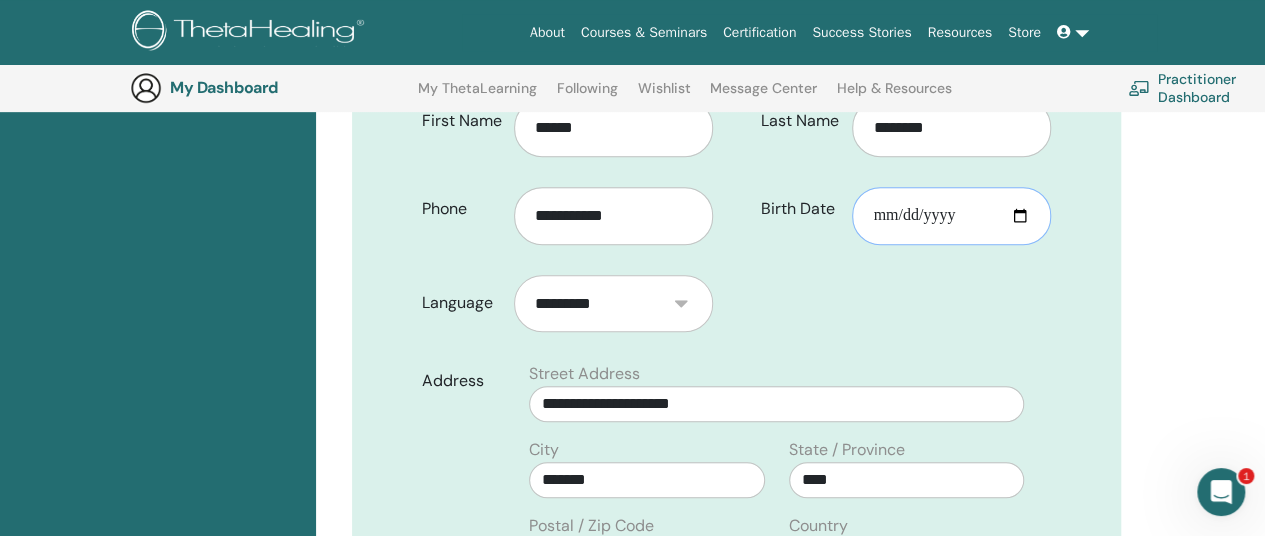 type on "**********" 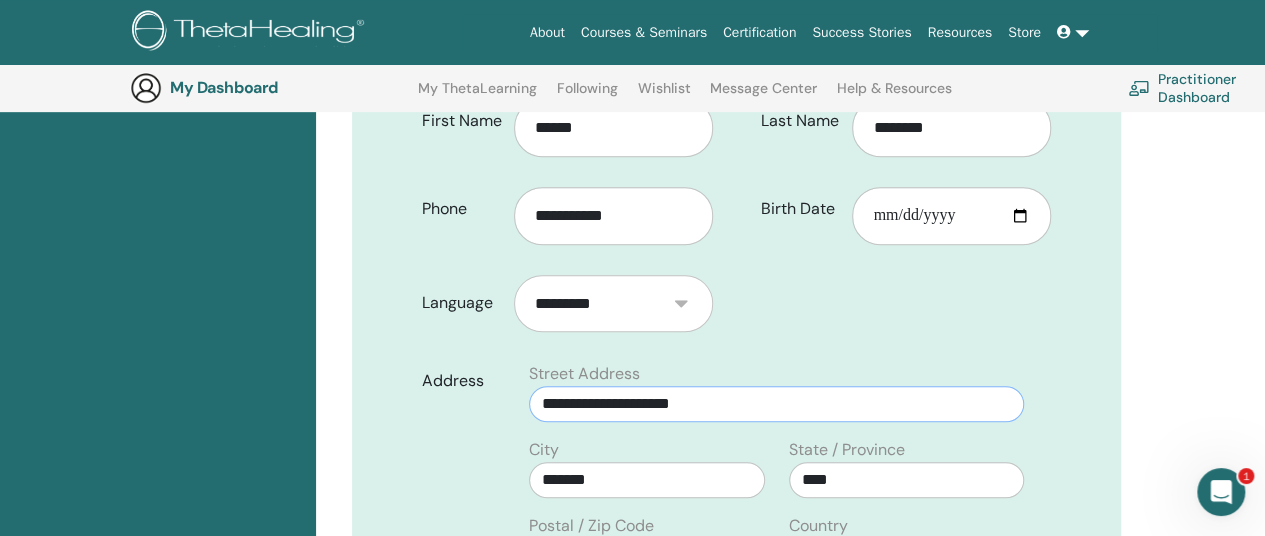 click on "**********" at bounding box center (776, 404) 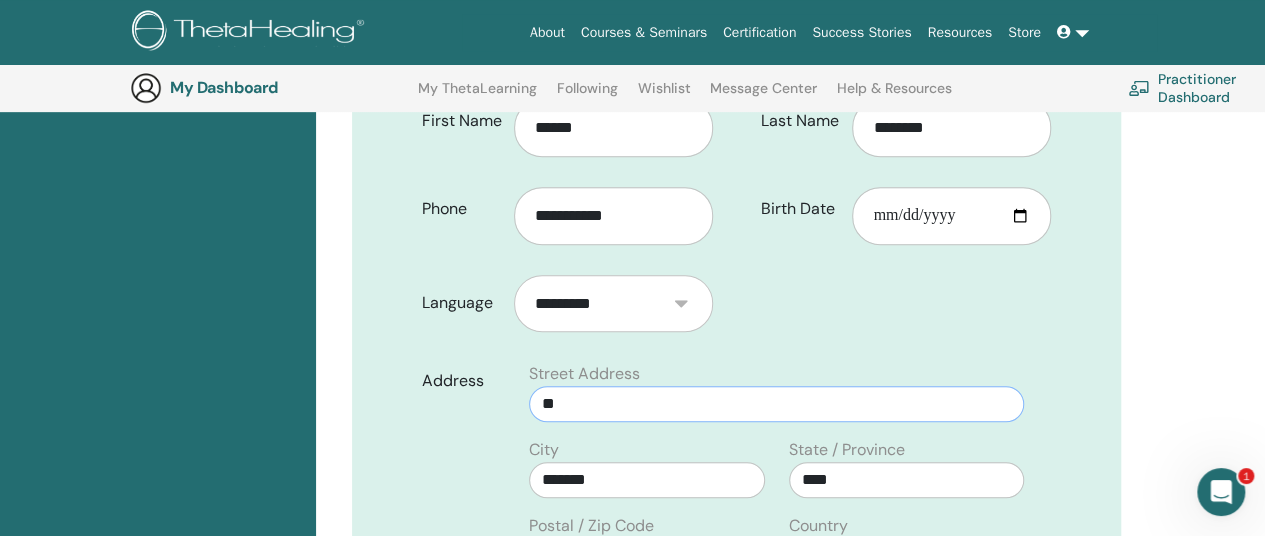 type on "*" 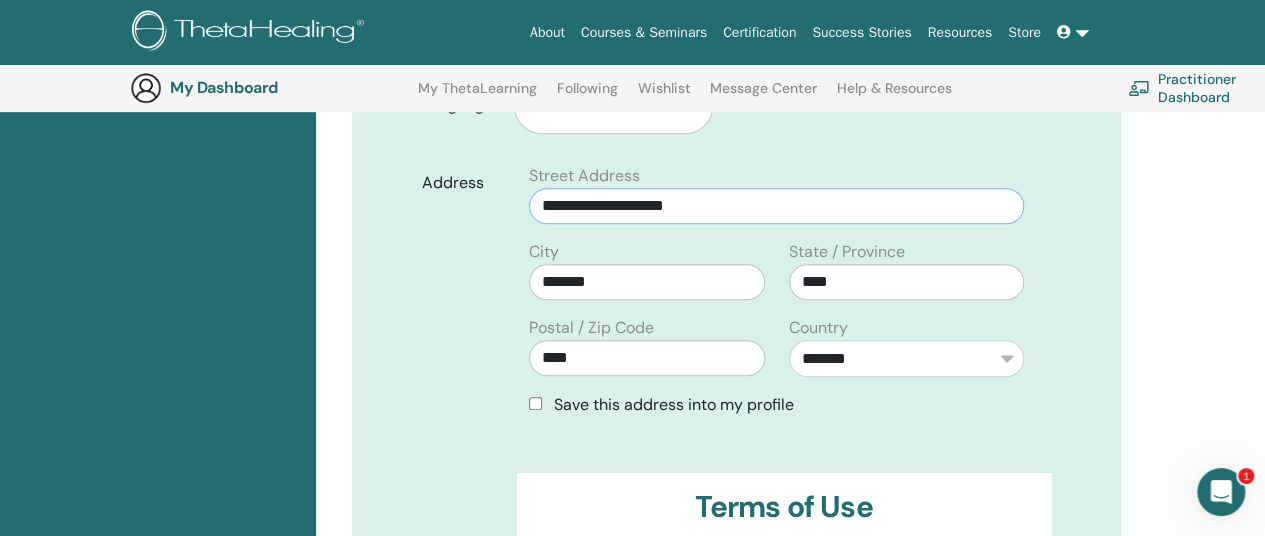 scroll, scrollTop: 669, scrollLeft: 0, axis: vertical 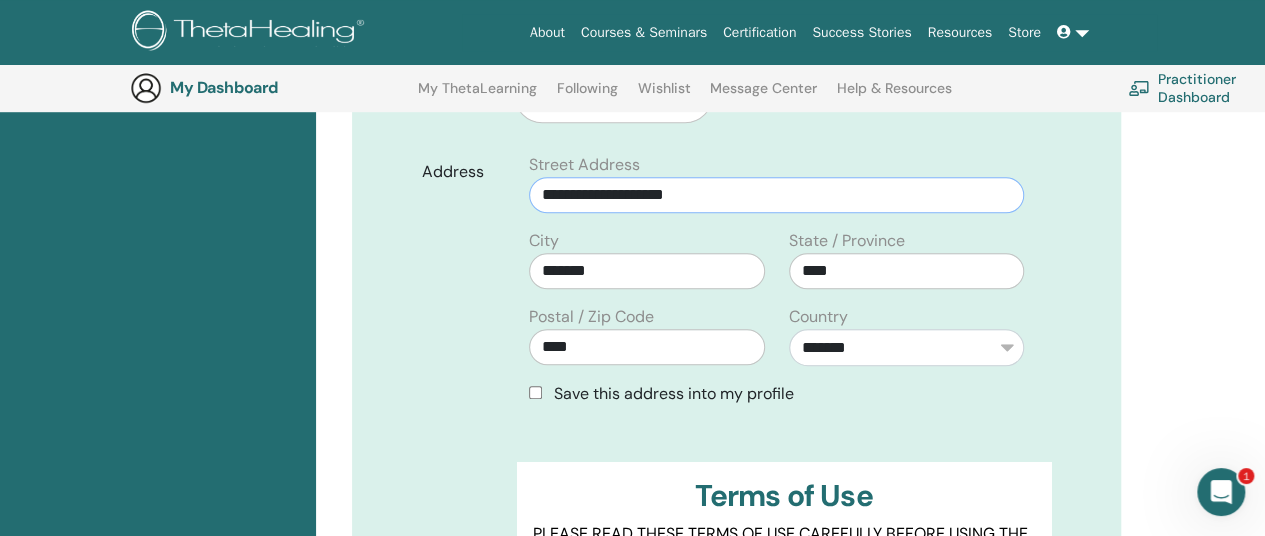 type on "**********" 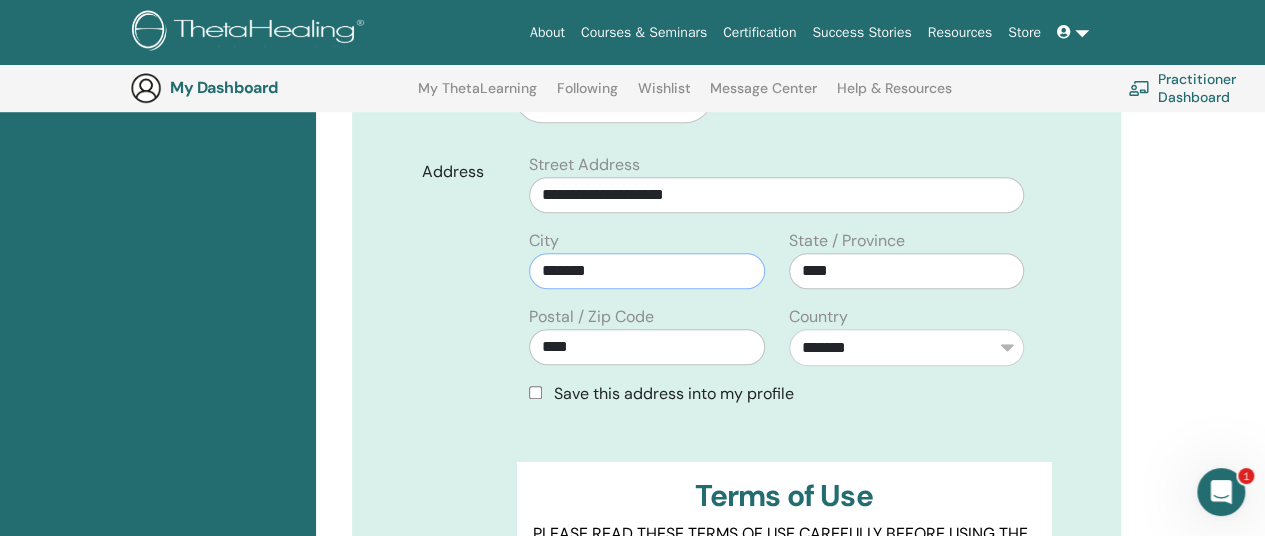 click on "*******" at bounding box center (646, 271) 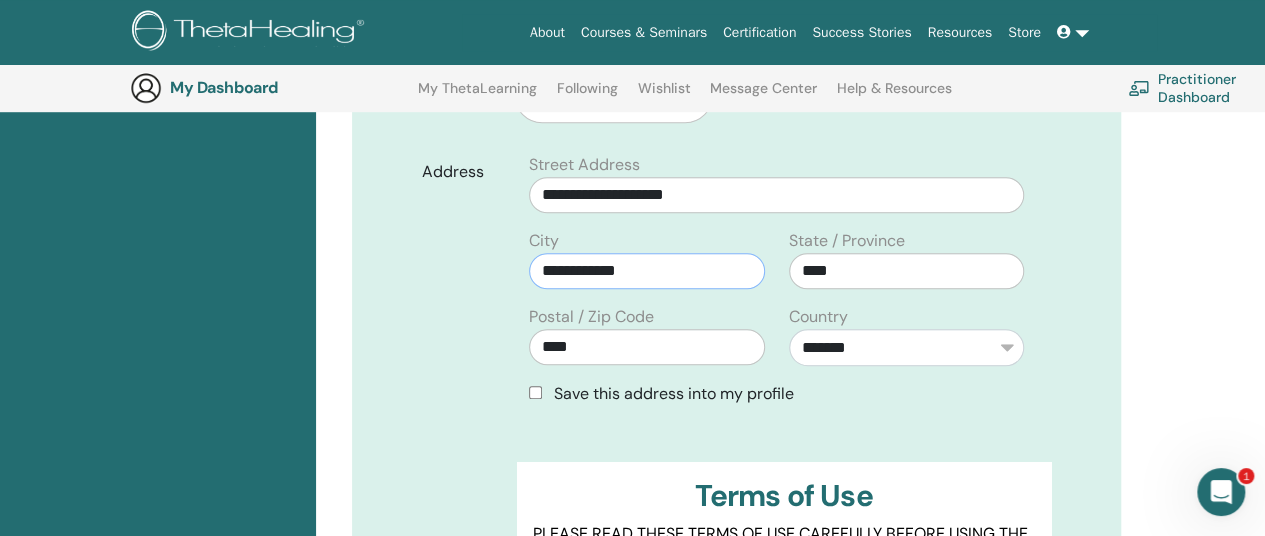 type on "**********" 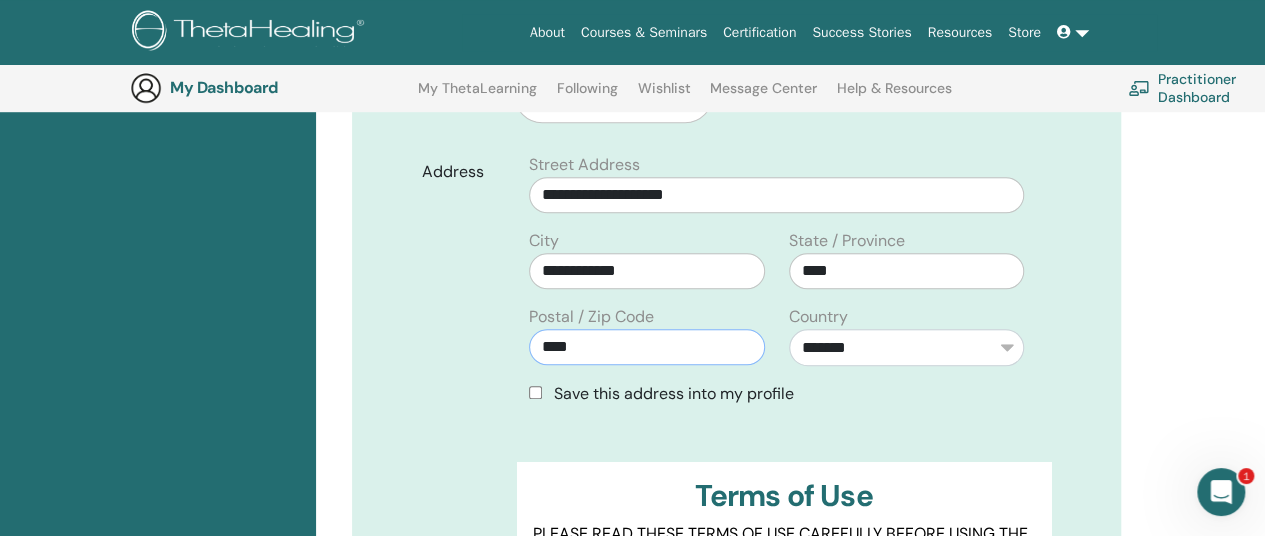 click on "****" at bounding box center (646, 347) 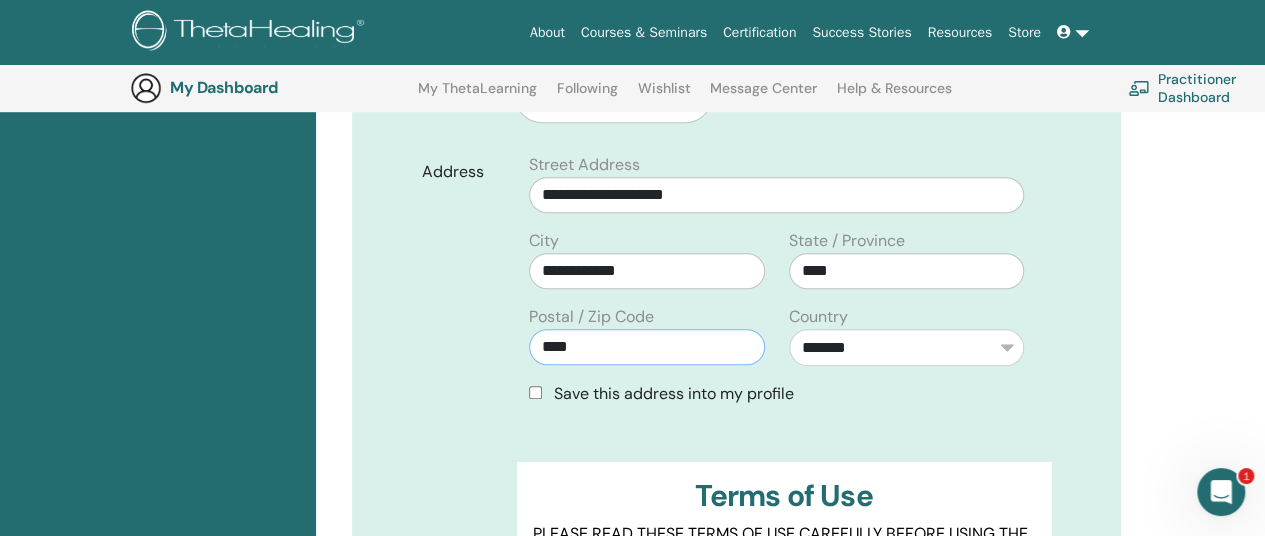 type on "****" 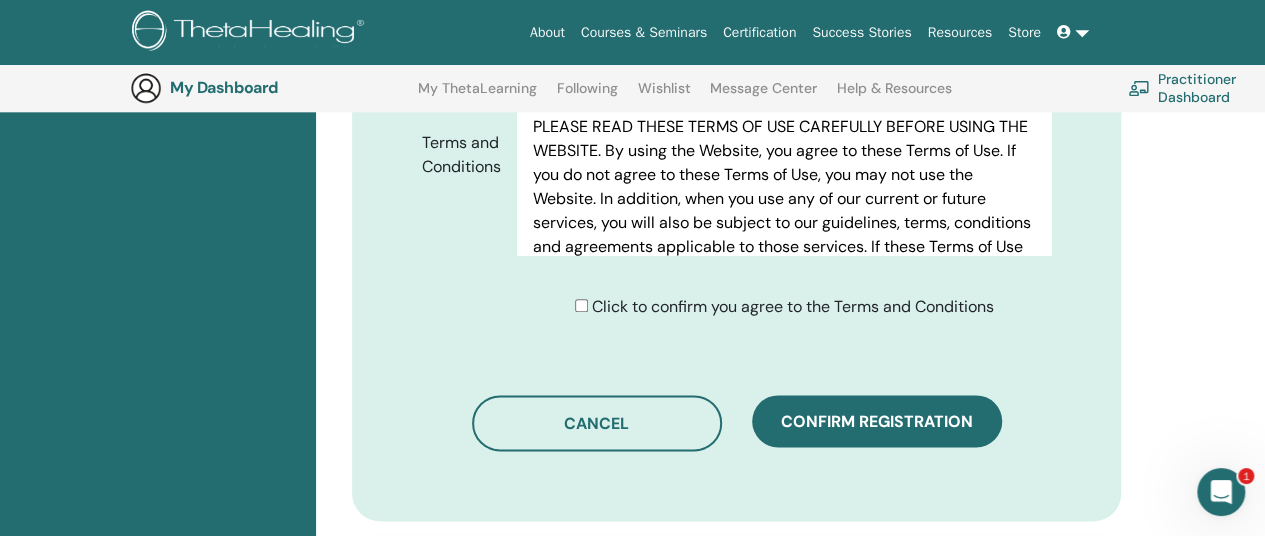 scroll, scrollTop: 1080, scrollLeft: 0, axis: vertical 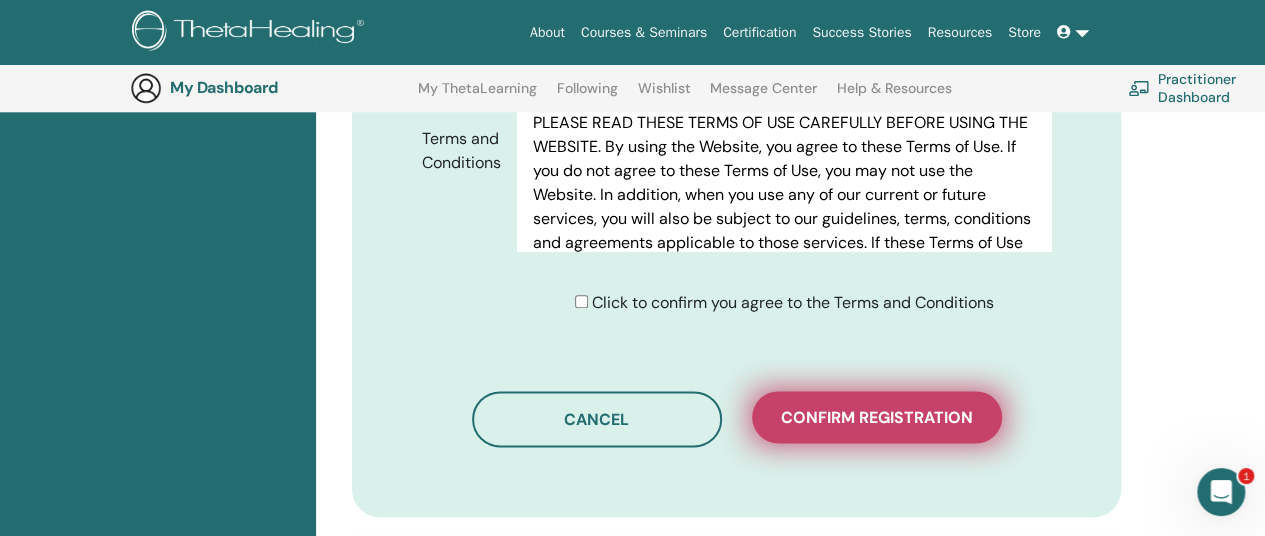 click on "Confirm registration" at bounding box center (877, 417) 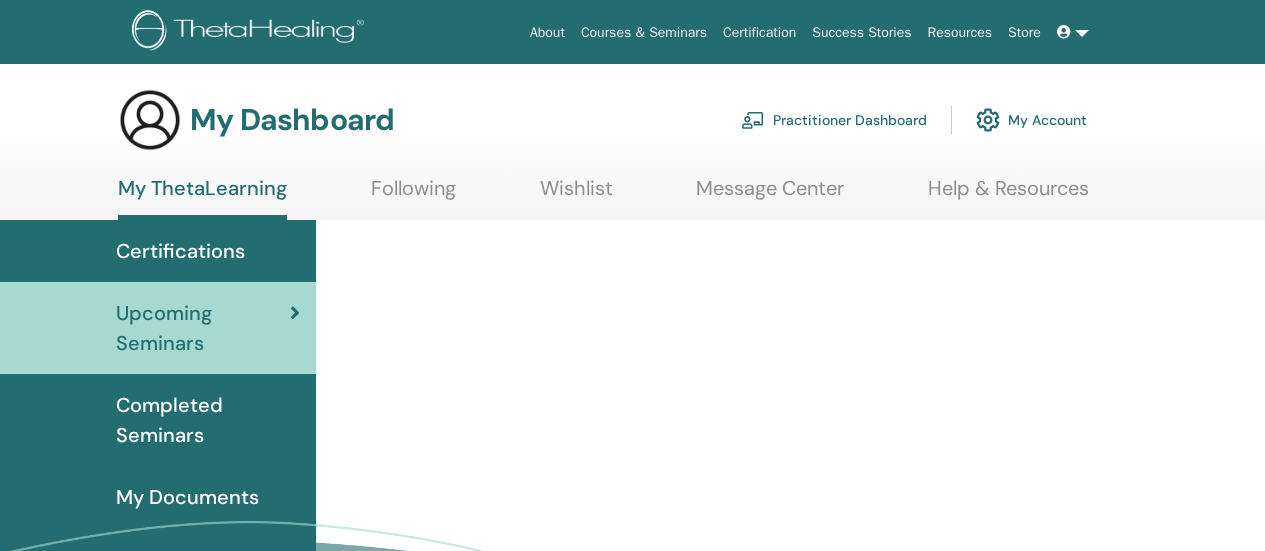 scroll, scrollTop: 0, scrollLeft: 0, axis: both 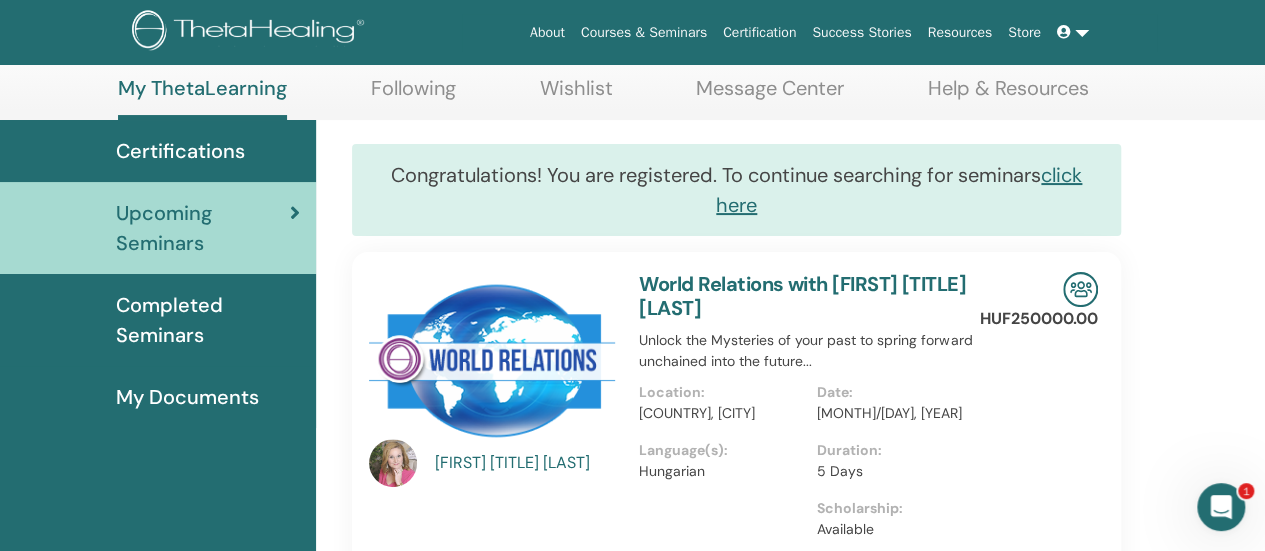 click at bounding box center (1073, 32) 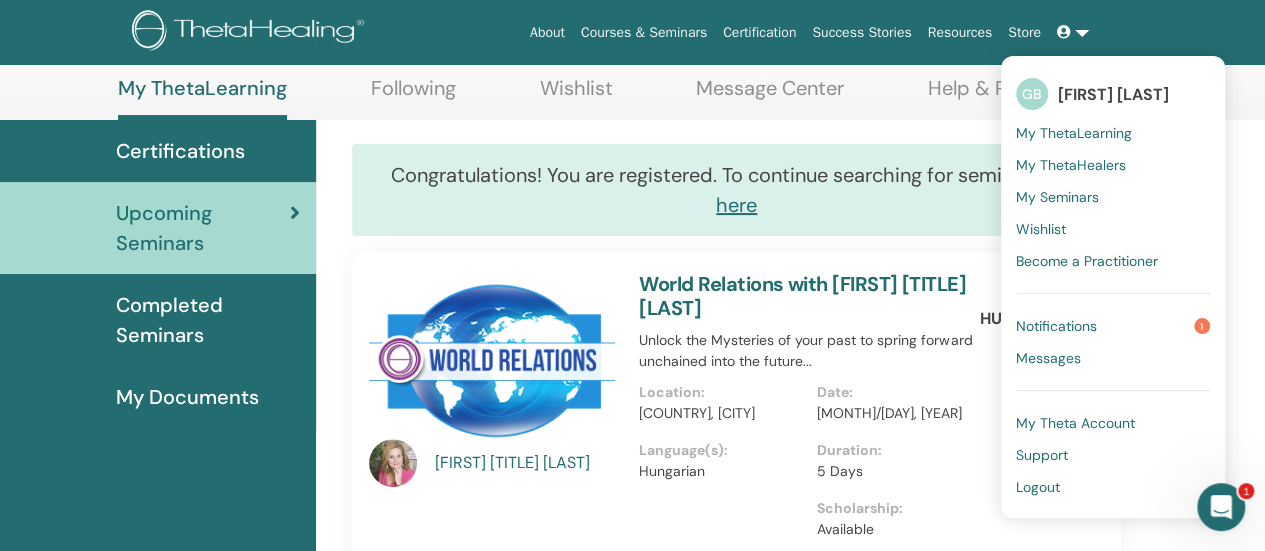 click on "Logout" at bounding box center (1038, 487) 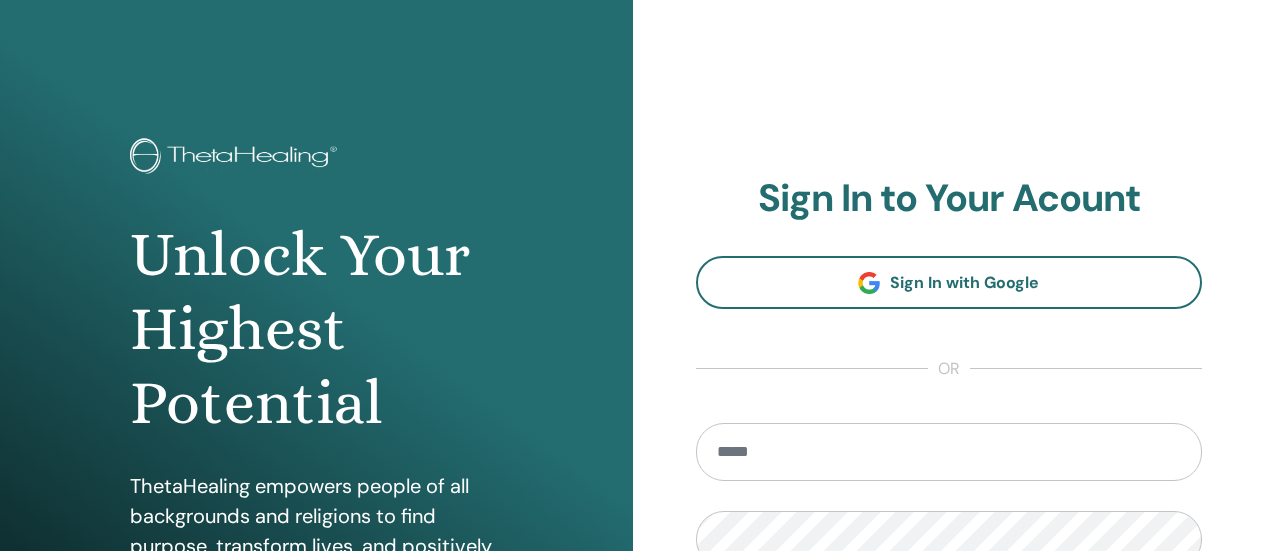 scroll, scrollTop: 0, scrollLeft: 0, axis: both 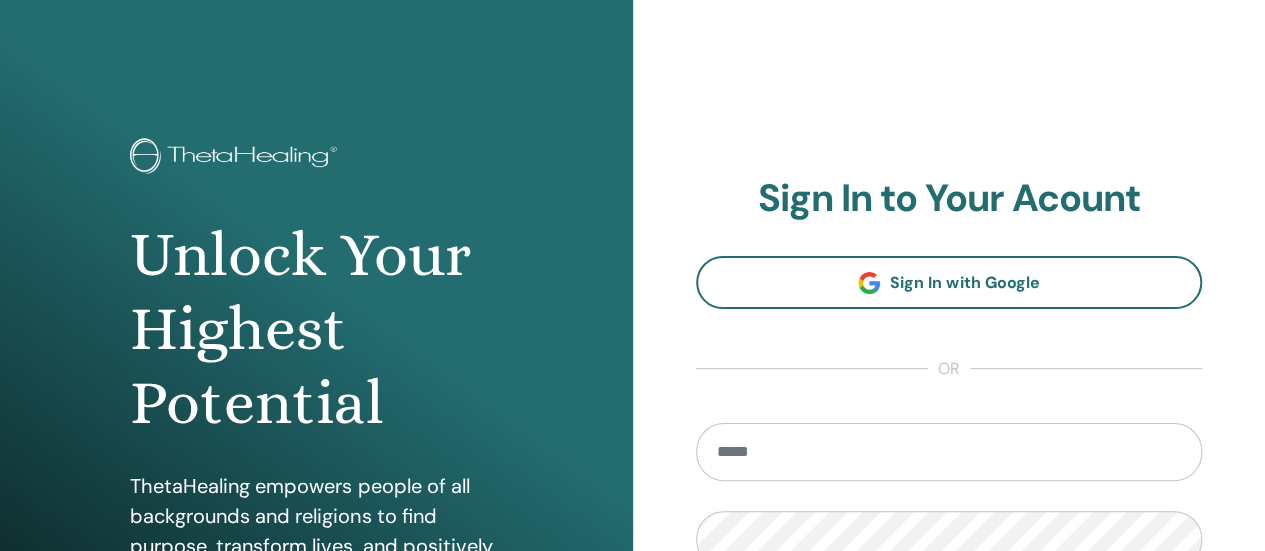 type on "**********" 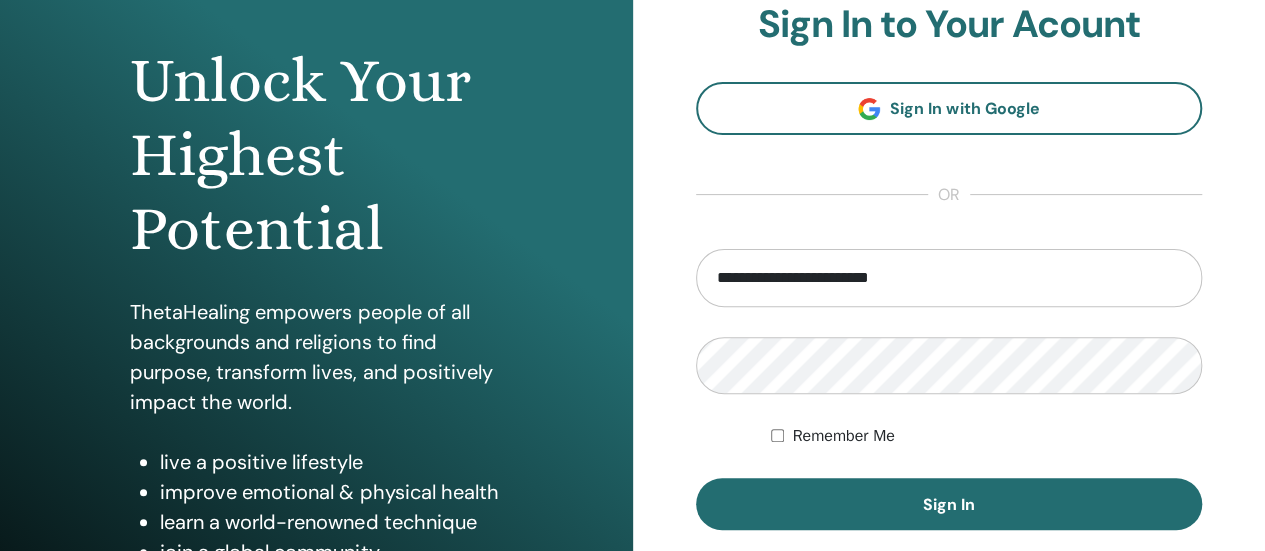 scroll, scrollTop: 177, scrollLeft: 0, axis: vertical 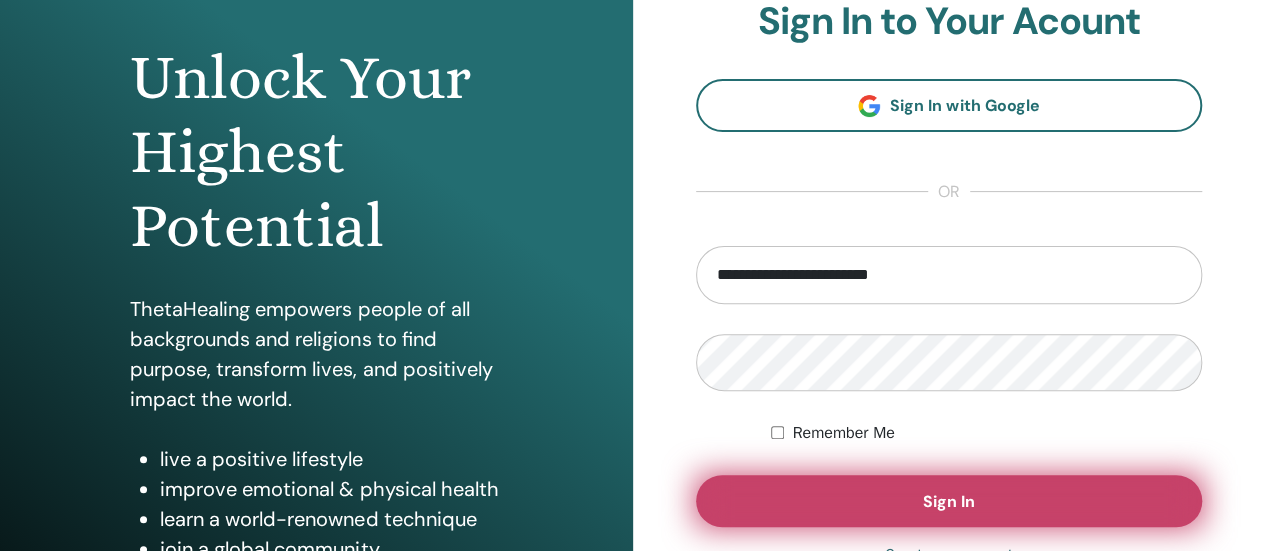 click on "Sign In" at bounding box center [949, 501] 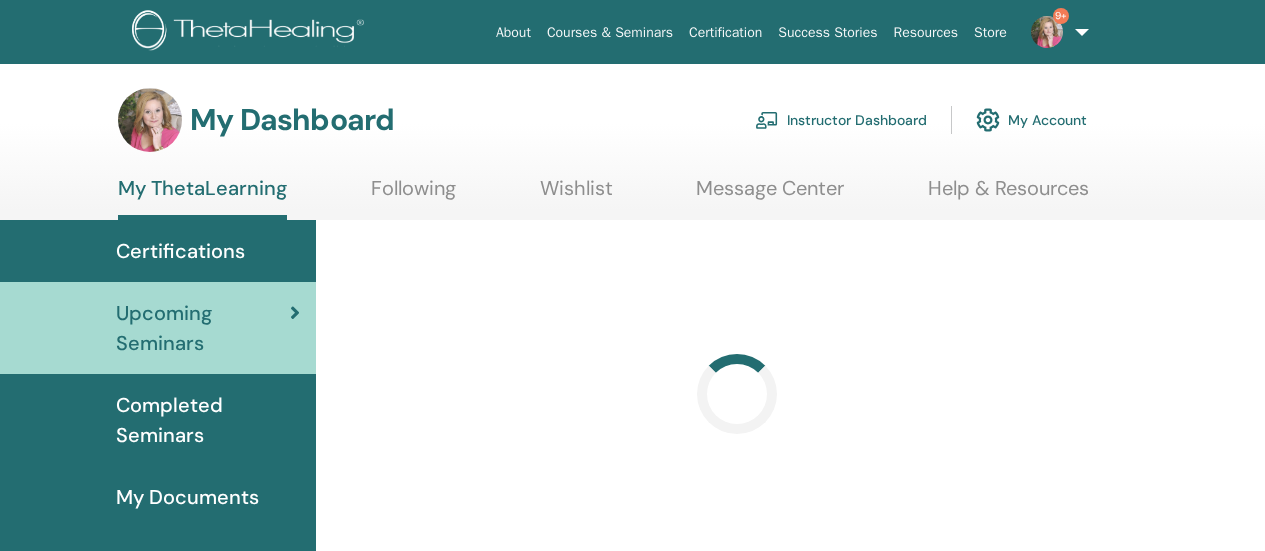 scroll, scrollTop: 0, scrollLeft: 0, axis: both 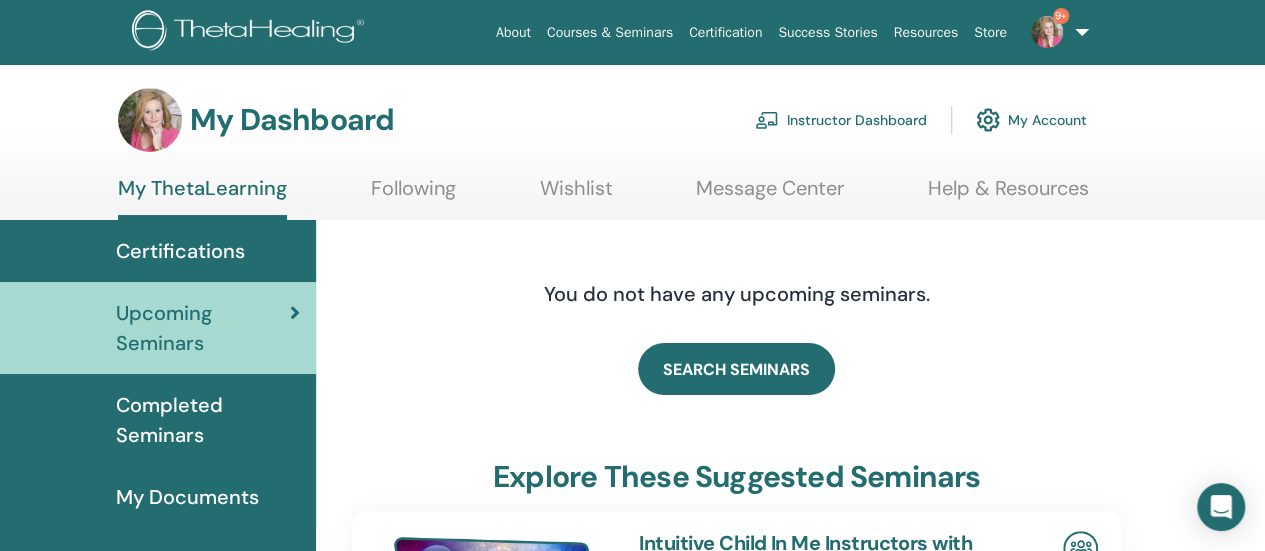 click on "Instructor Dashboard" at bounding box center [841, 120] 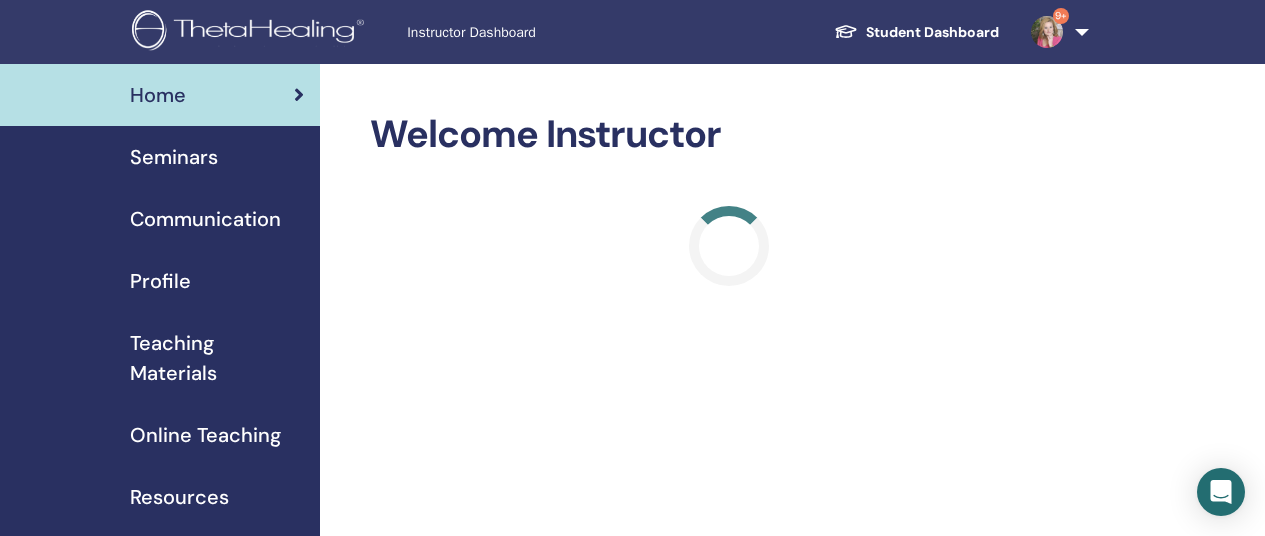 scroll, scrollTop: 0, scrollLeft: 0, axis: both 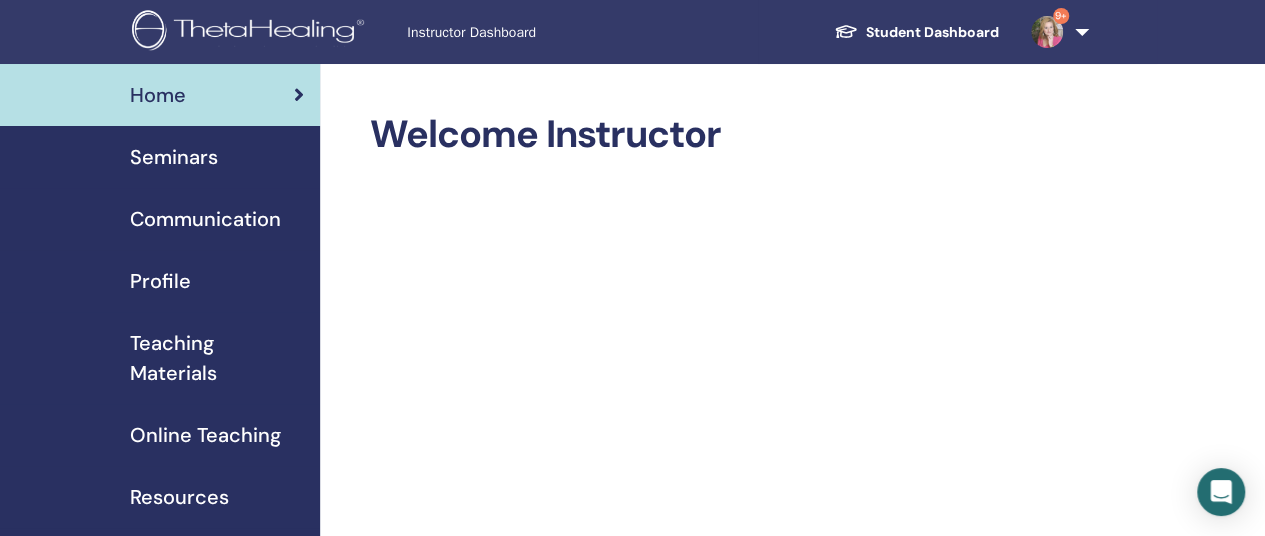 click on "Seminars" at bounding box center [174, 157] 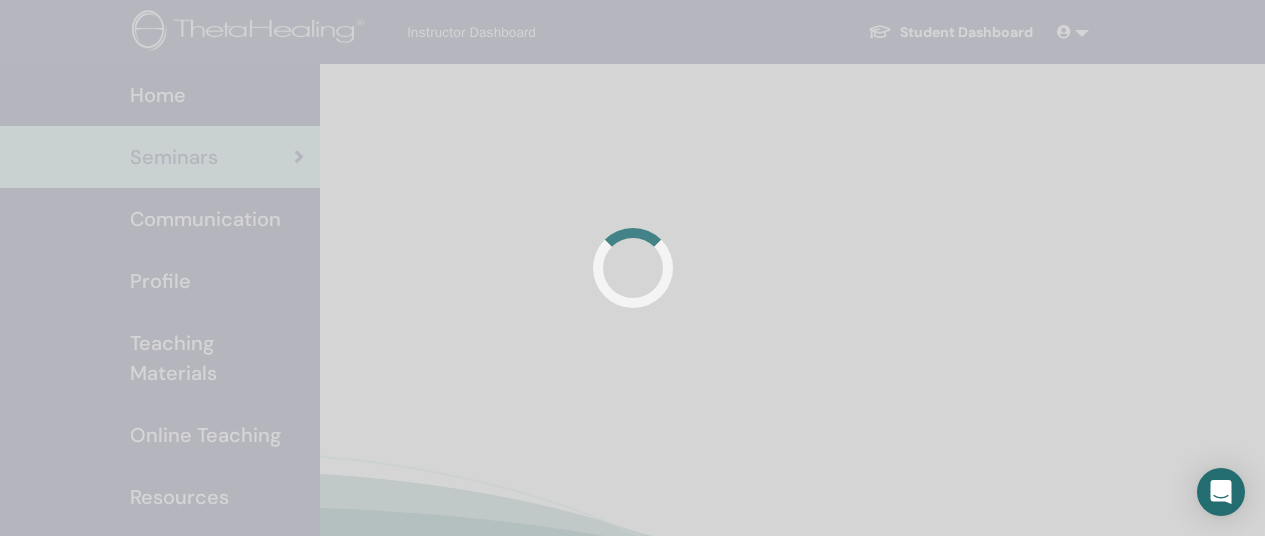 scroll, scrollTop: 0, scrollLeft: 0, axis: both 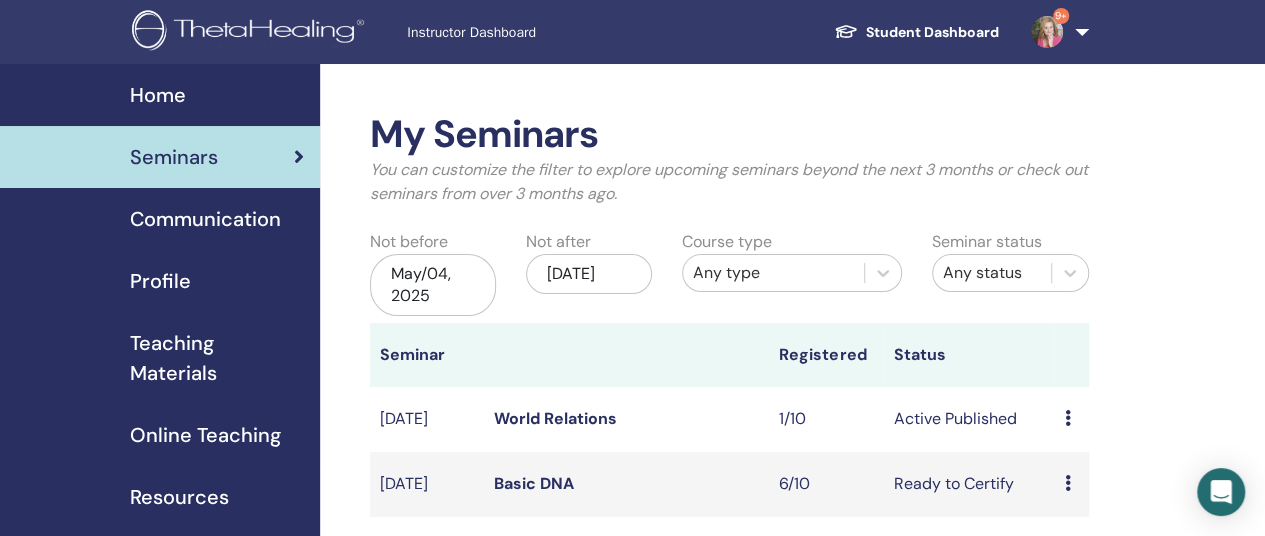 click on "World Relations" at bounding box center (555, 418) 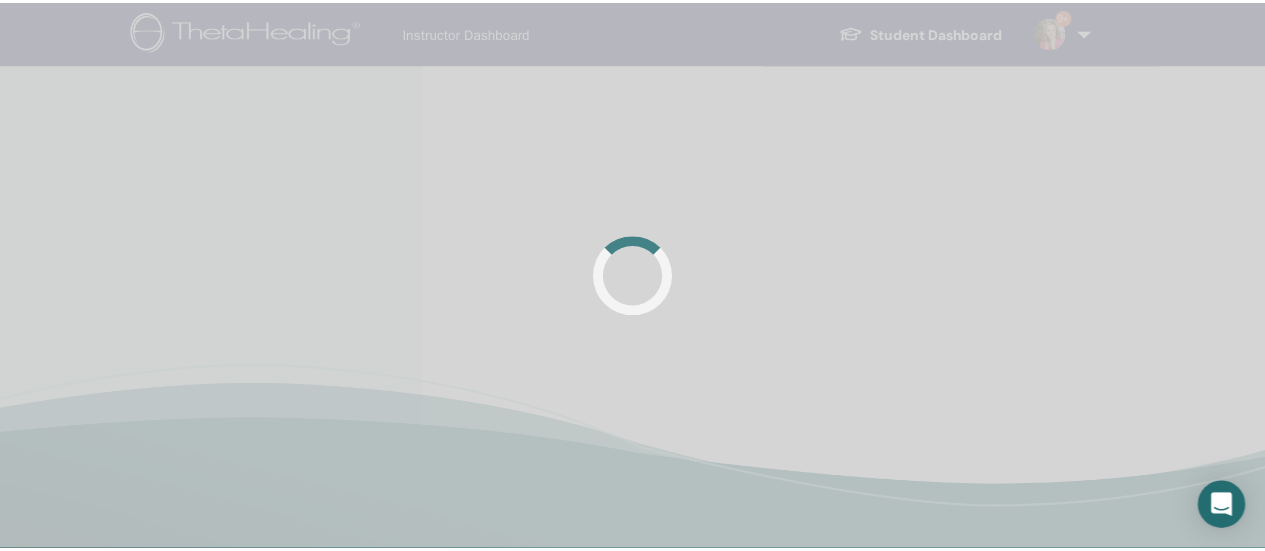 scroll, scrollTop: 0, scrollLeft: 0, axis: both 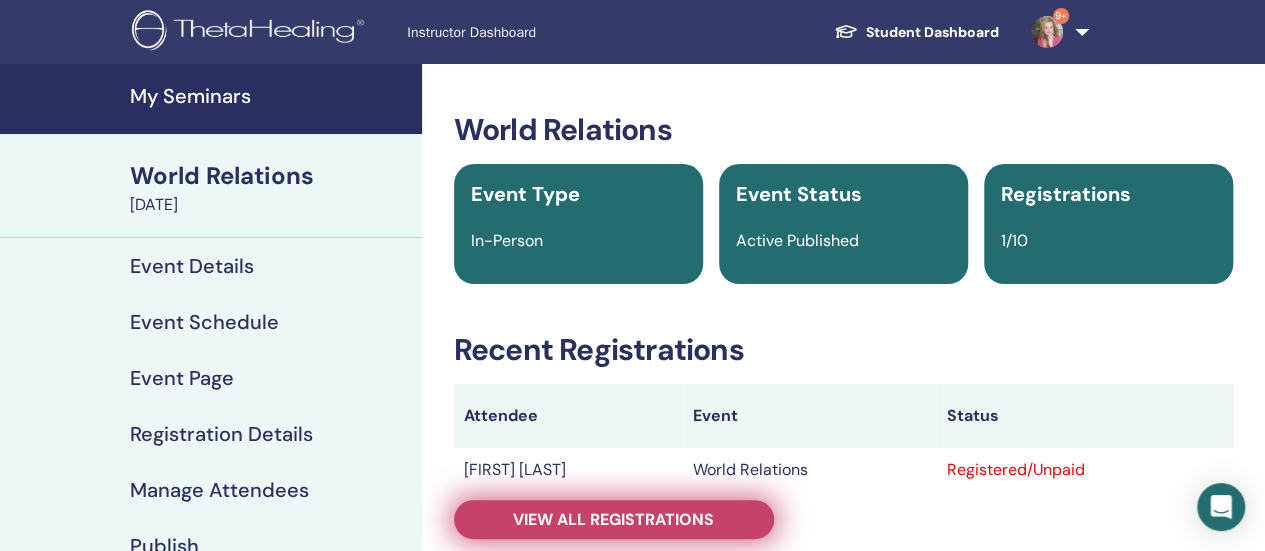 click on "View all registrations" at bounding box center [613, 519] 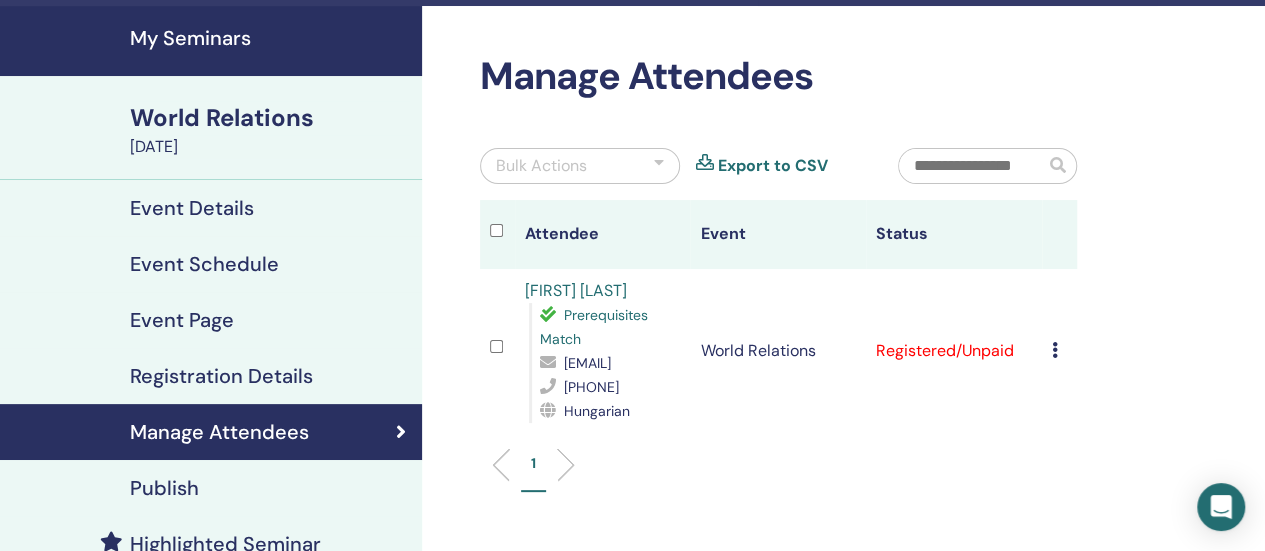 scroll, scrollTop: 59, scrollLeft: 0, axis: vertical 